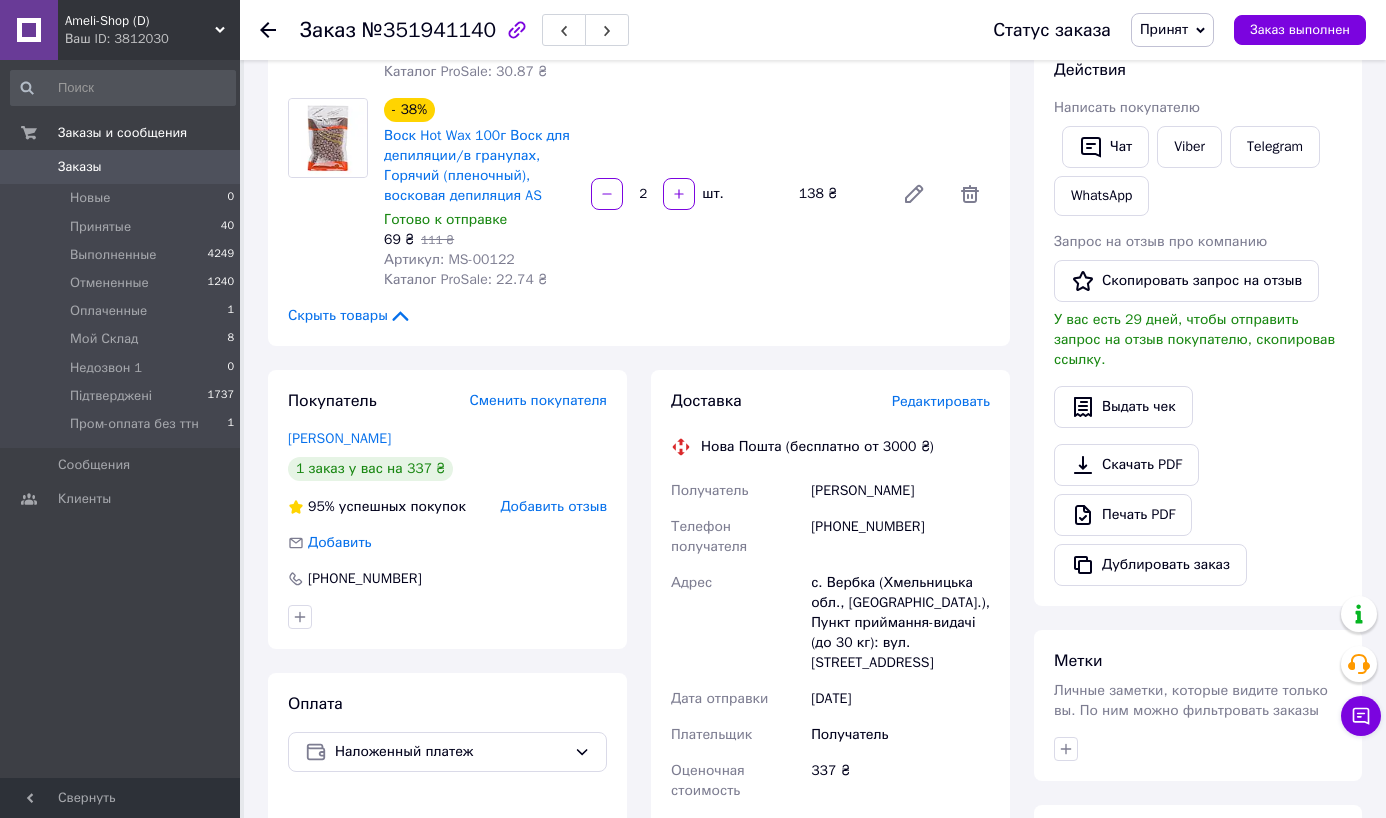 scroll, scrollTop: 386, scrollLeft: 0, axis: vertical 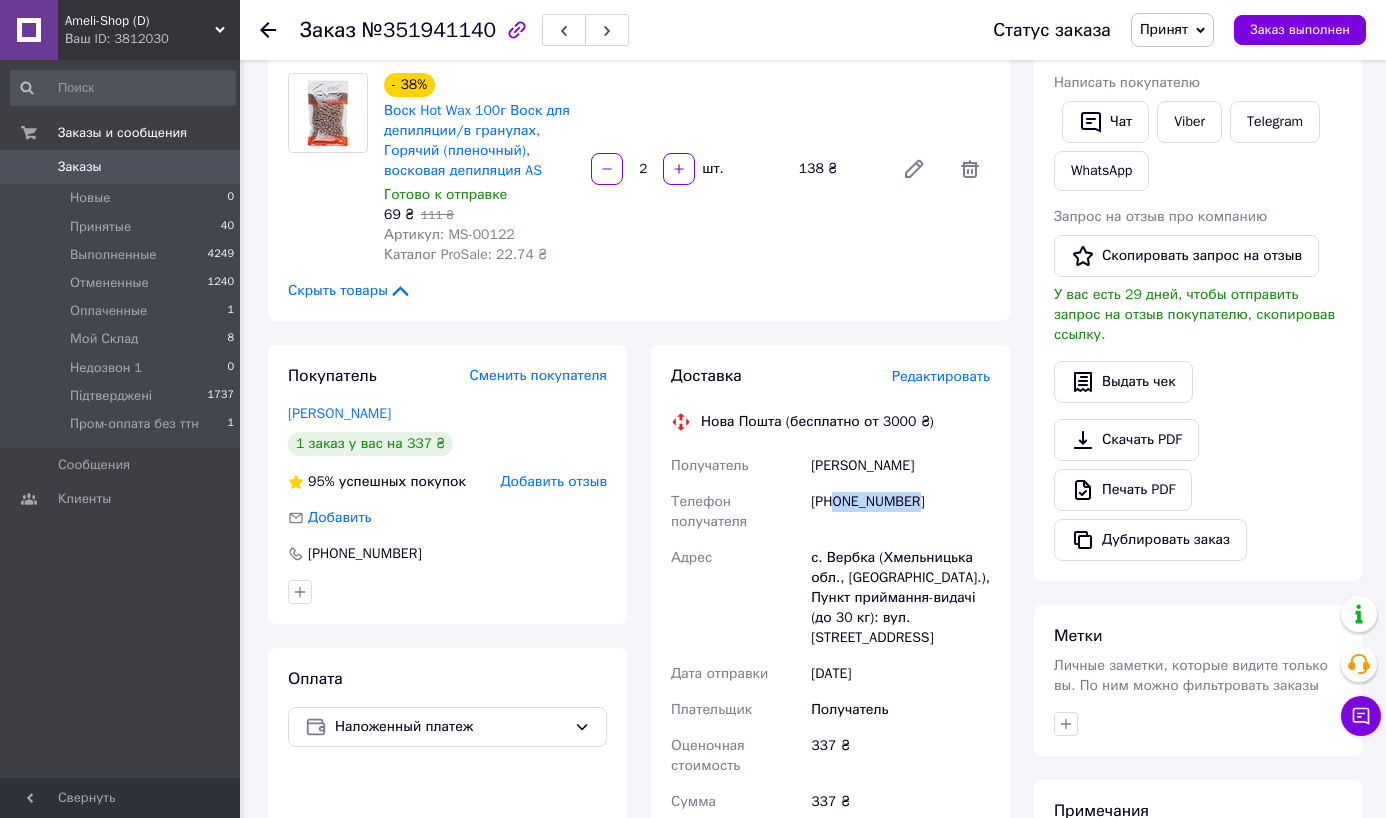drag, startPoint x: 836, startPoint y: 498, endPoint x: 945, endPoint y: 506, distance: 109.29318 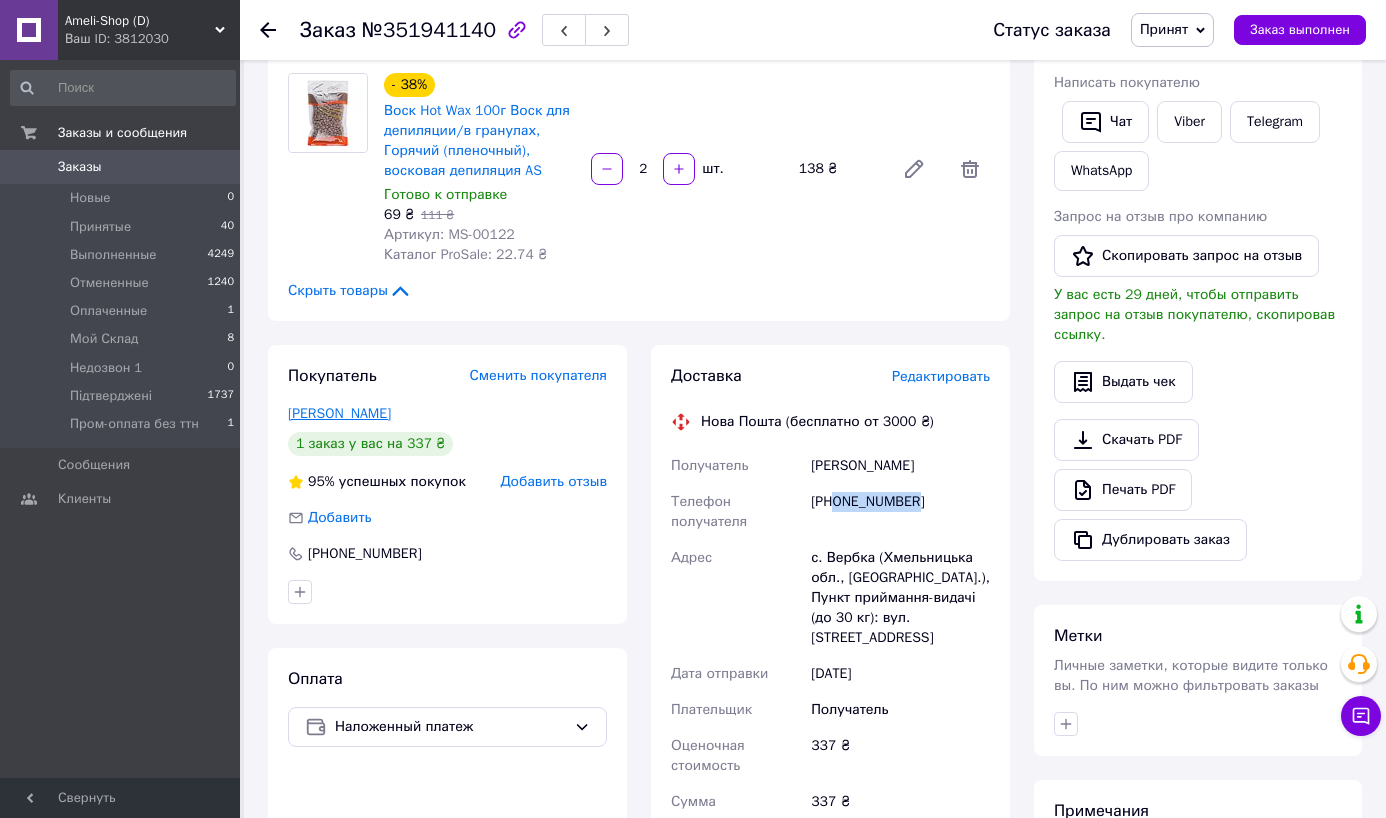 click on "Расевич Катерина" at bounding box center [339, 413] 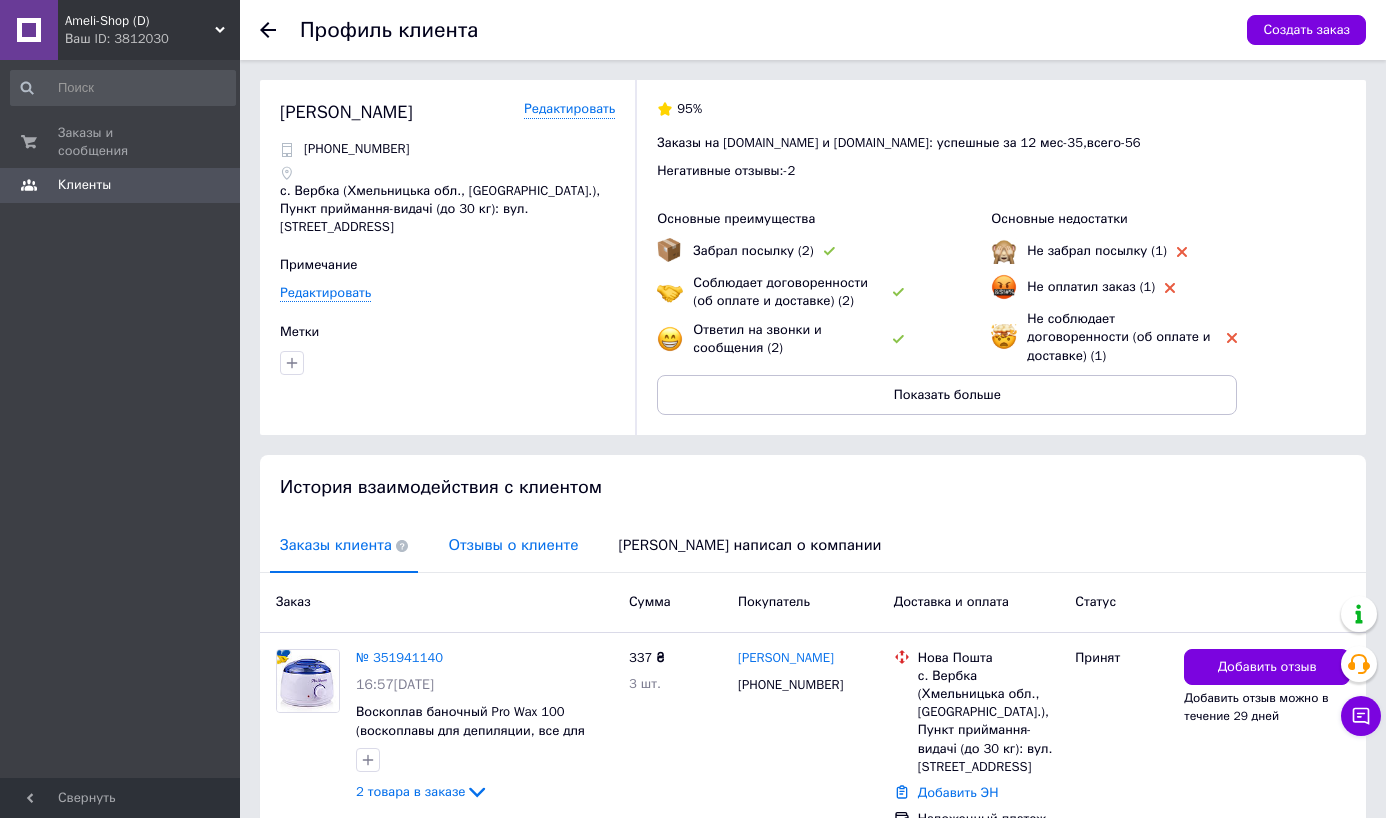 click on "Отзывы о клиенте" at bounding box center [513, 545] 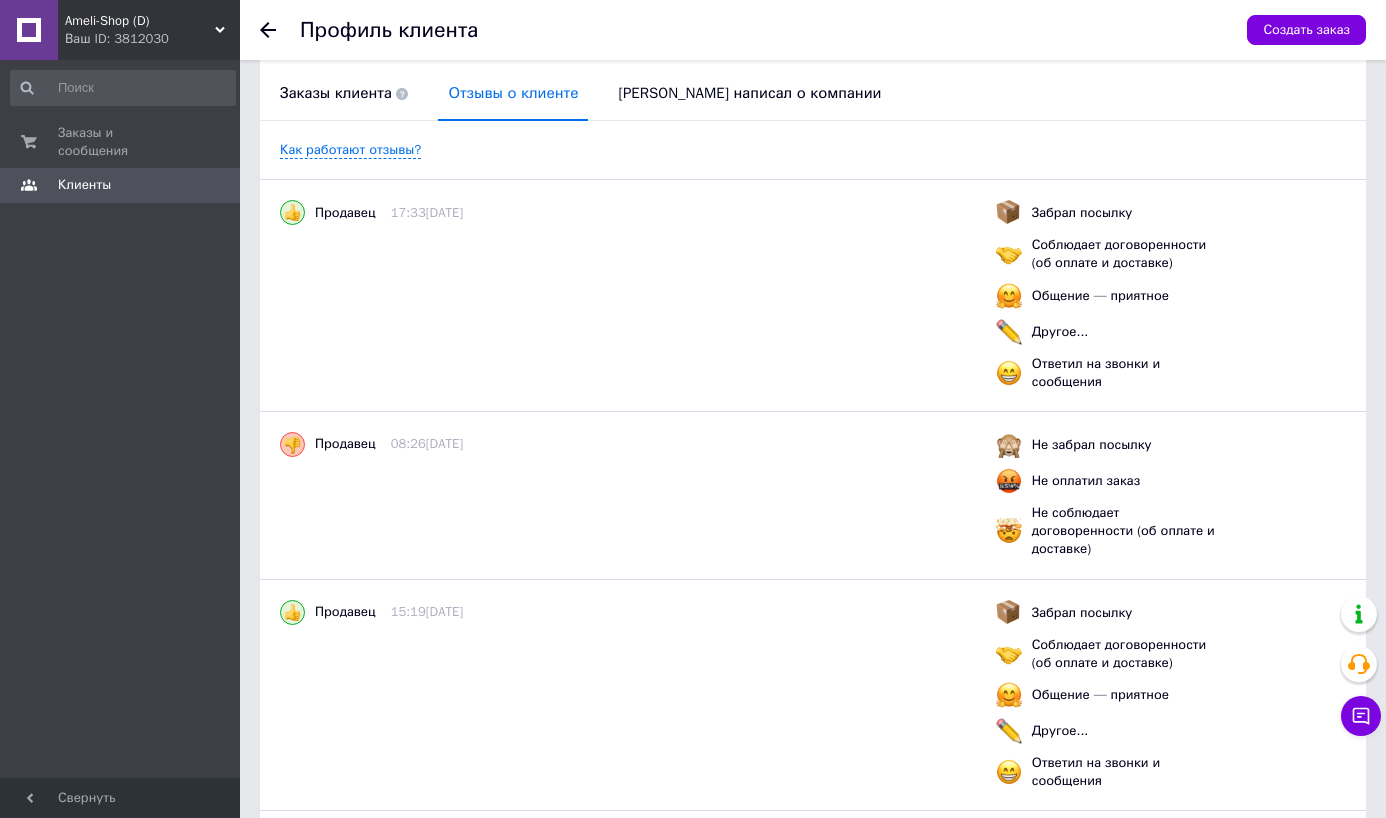 scroll, scrollTop: 0, scrollLeft: 0, axis: both 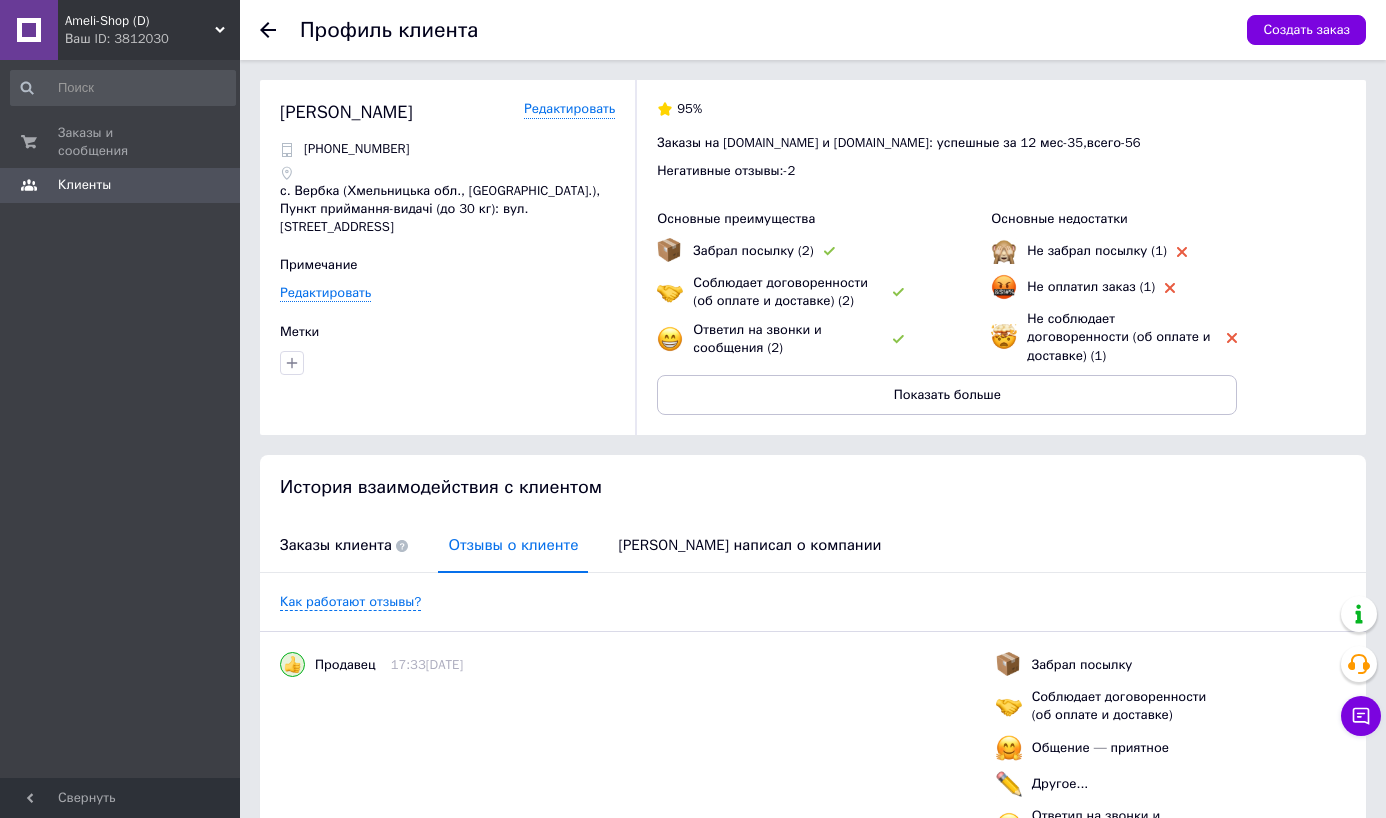 click on "Ameli-Shop (D) Ваш ID: 3812030 Сайт Ameli-Shop (D) Кабинет покупателя Проверить состояние системы Страница на портале Emily-Shop !!! Desiderio OGO Shop Розумний вибір !!! Beauty-Women !!! Camellia !!! Luminous !!! Vpodobaika !!! Мрія !!! Luna-Professional  !!! AMELI-NAILS (D) Desire !!! Вподобайка (D) OMELIA-NAILS !!! EMILY-NAILS (D) AMELI-NAILS (D) Ameli-beauty (D) Мария Андреевна Клемешова Справка Выйти Заказы и сообщения 0 0 Клиенты Свернуть
Профиль клиента Создать заказ Расевич Катерина Редактировать +380636520885 Примечание Редактировать Метки 95% Заказы на Prom.ua и Bigl.ua: успешные за 12 мес  -  35 ,  всего  -  56  -  2" at bounding box center (693, 728) 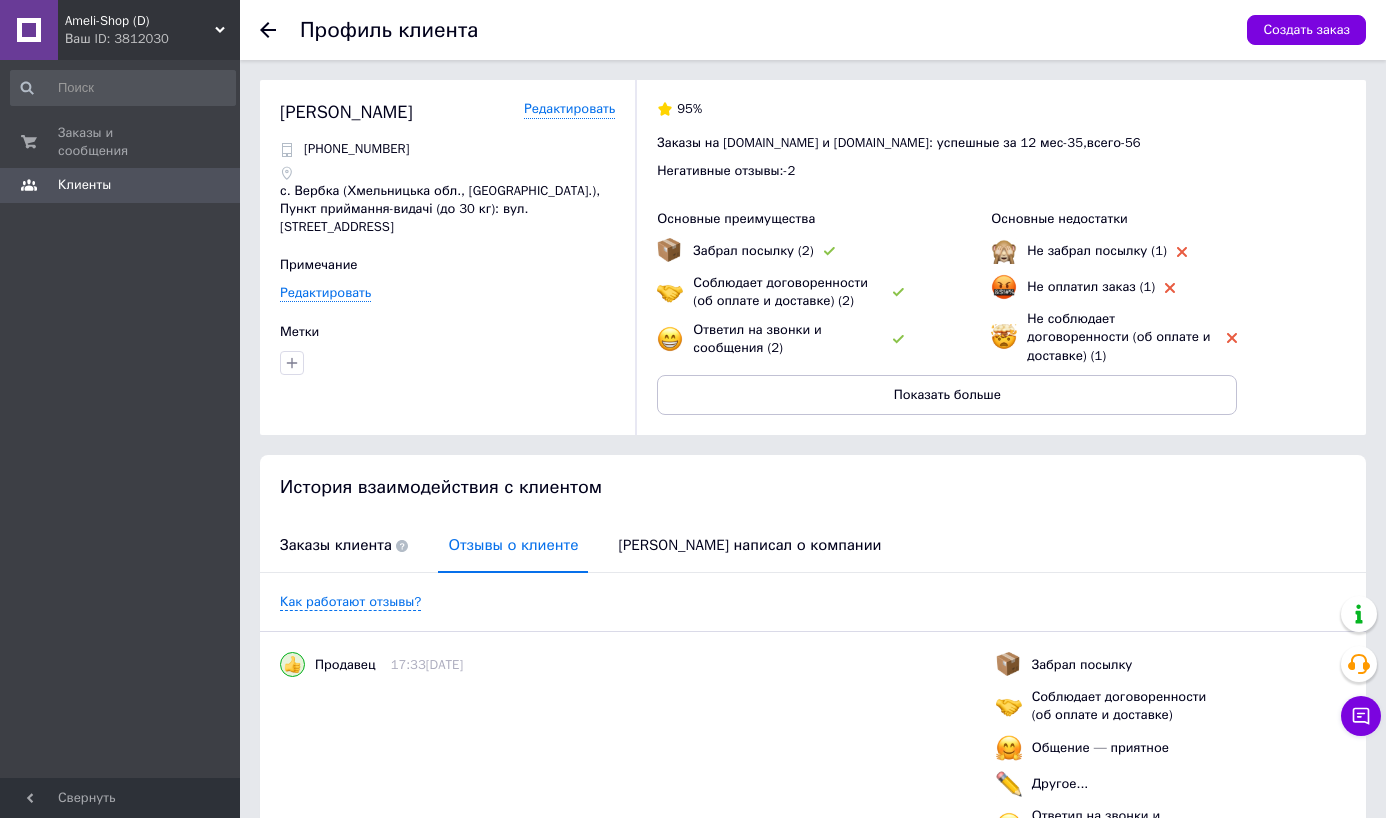click 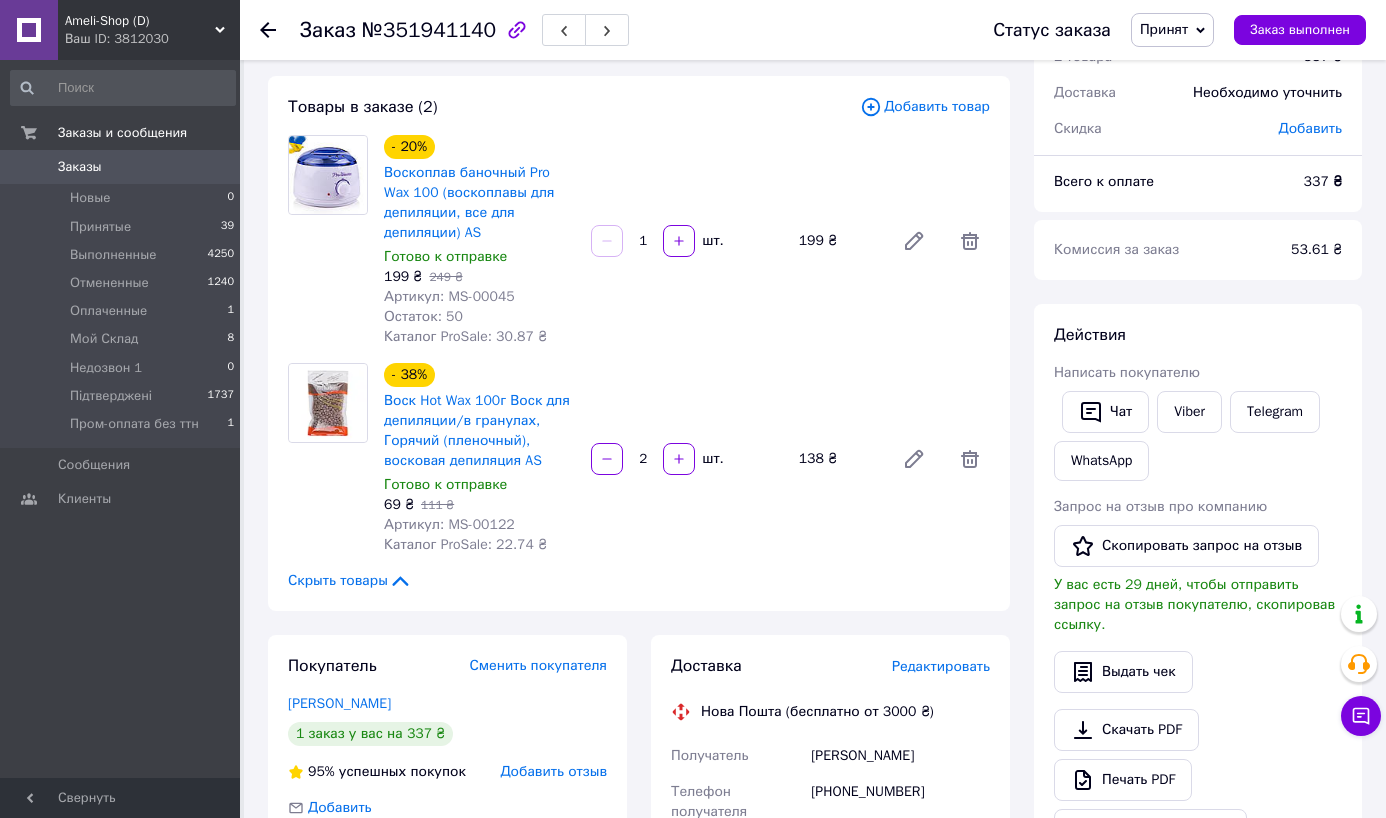 click on "Артикул: MS-00045" at bounding box center [449, 296] 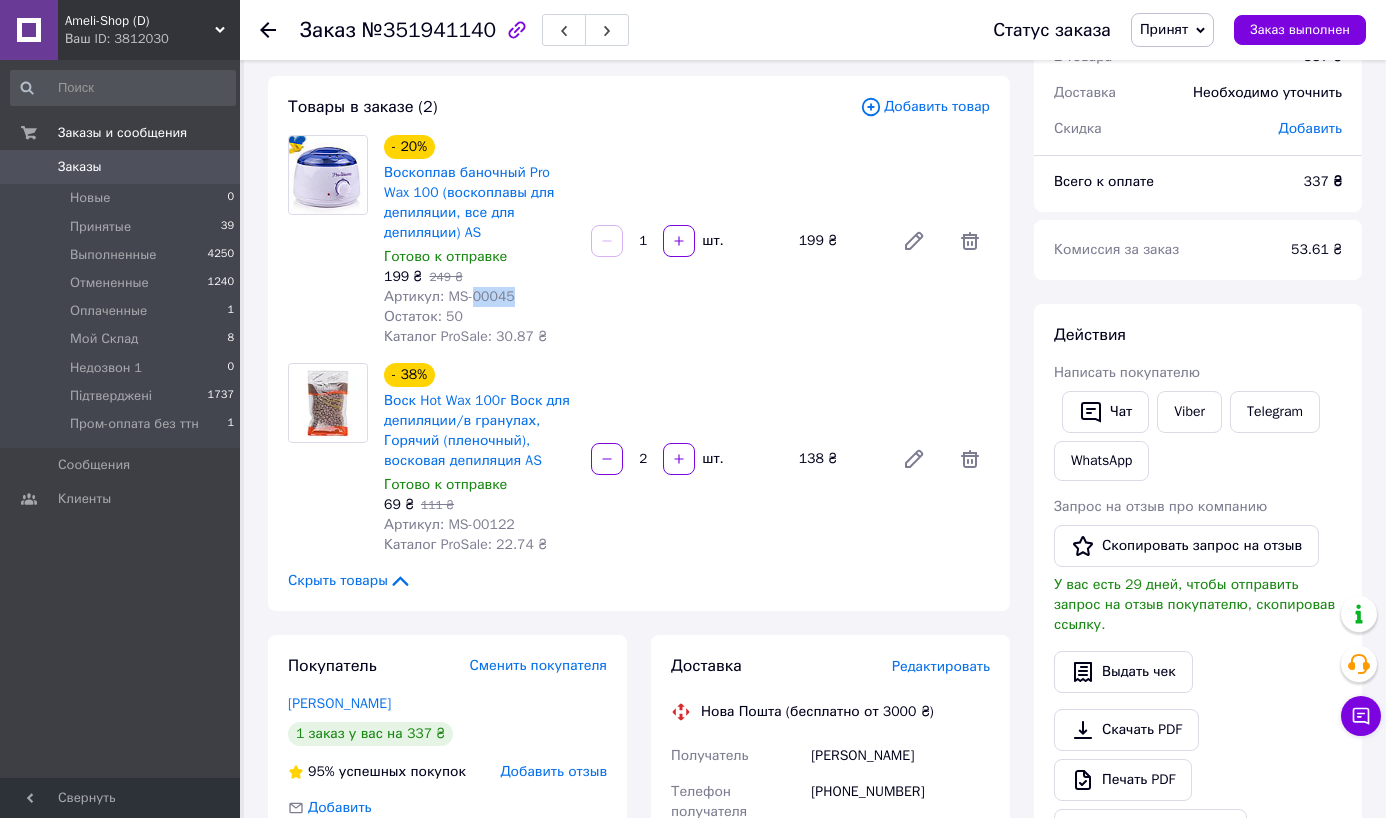 click on "Артикул: MS-00045" at bounding box center (449, 296) 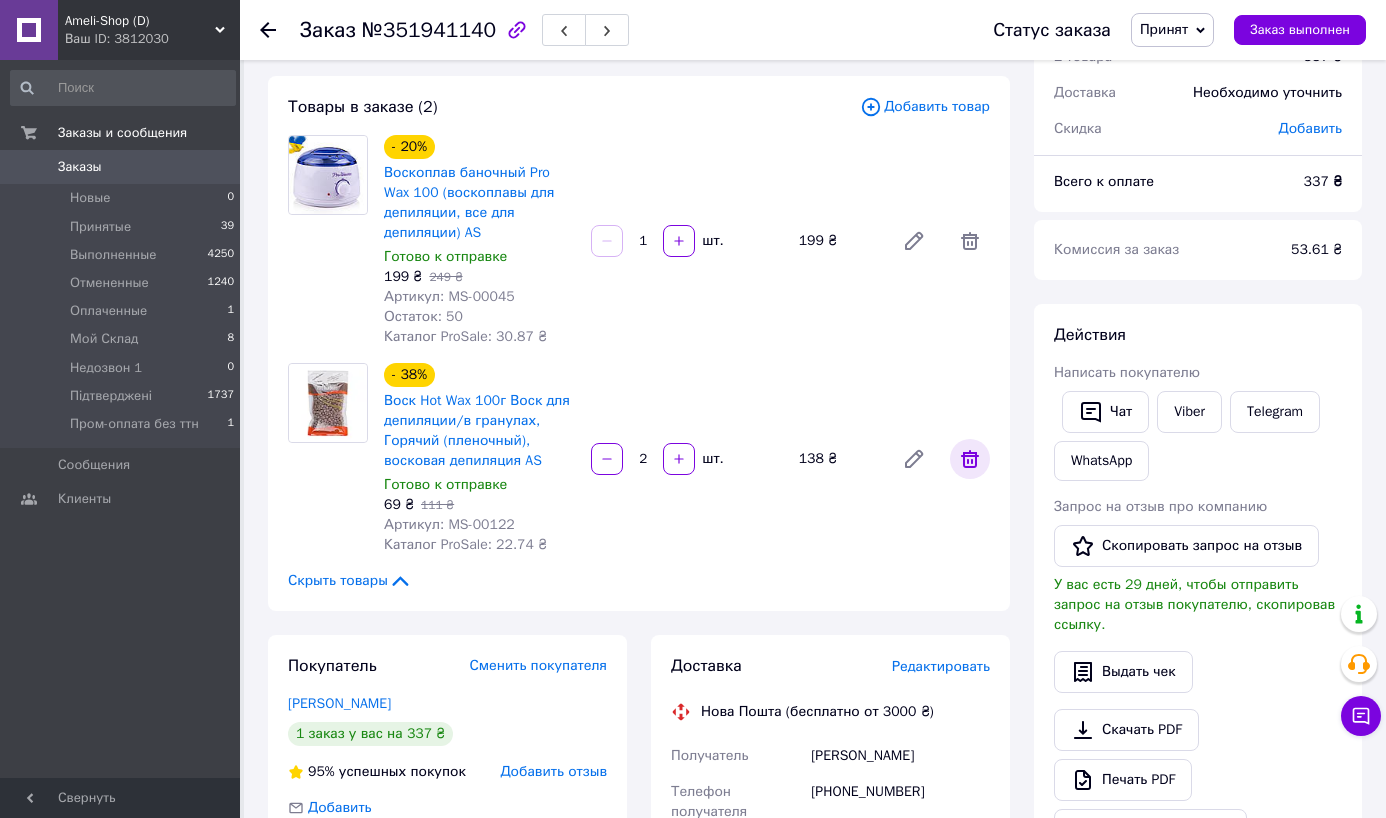 click 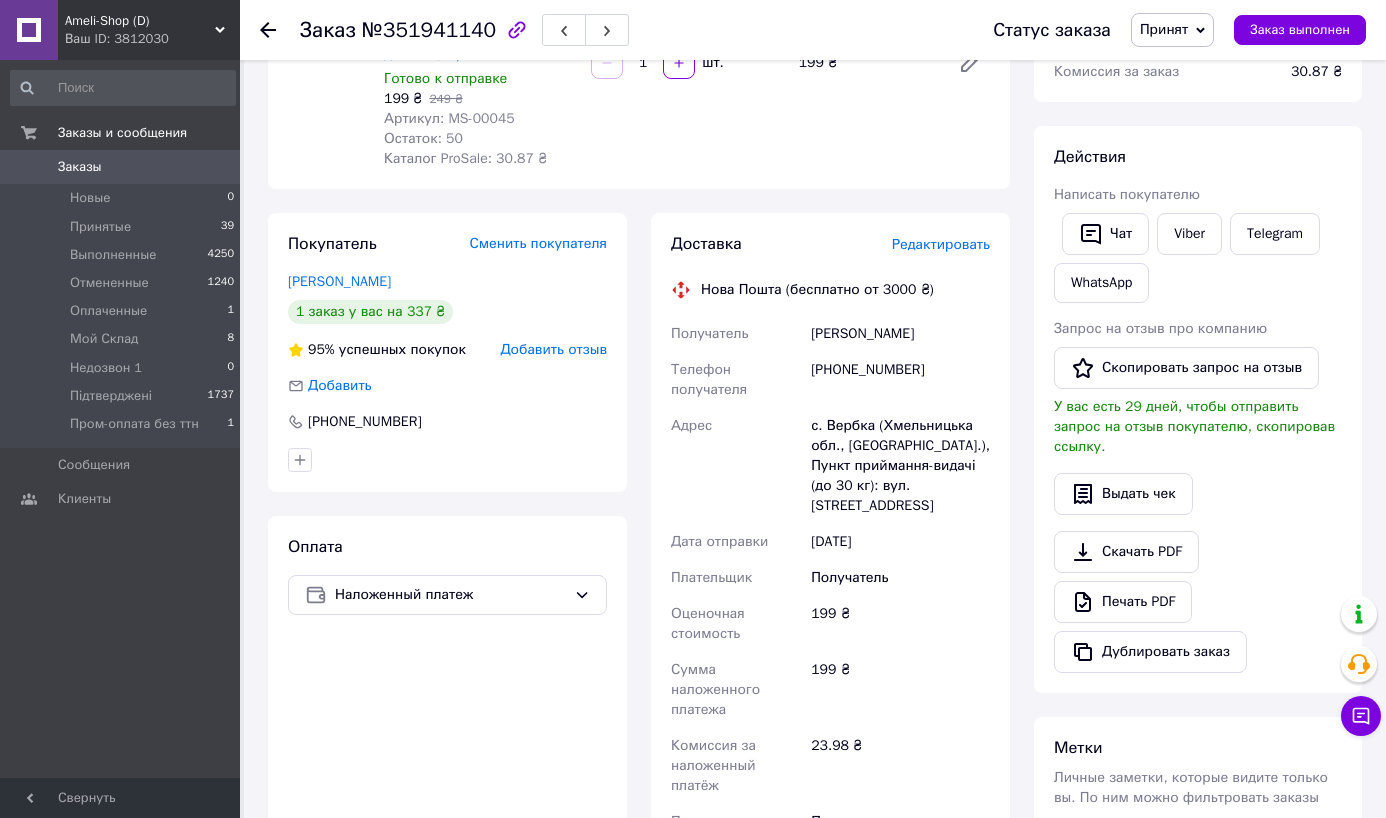 scroll, scrollTop: 270, scrollLeft: 0, axis: vertical 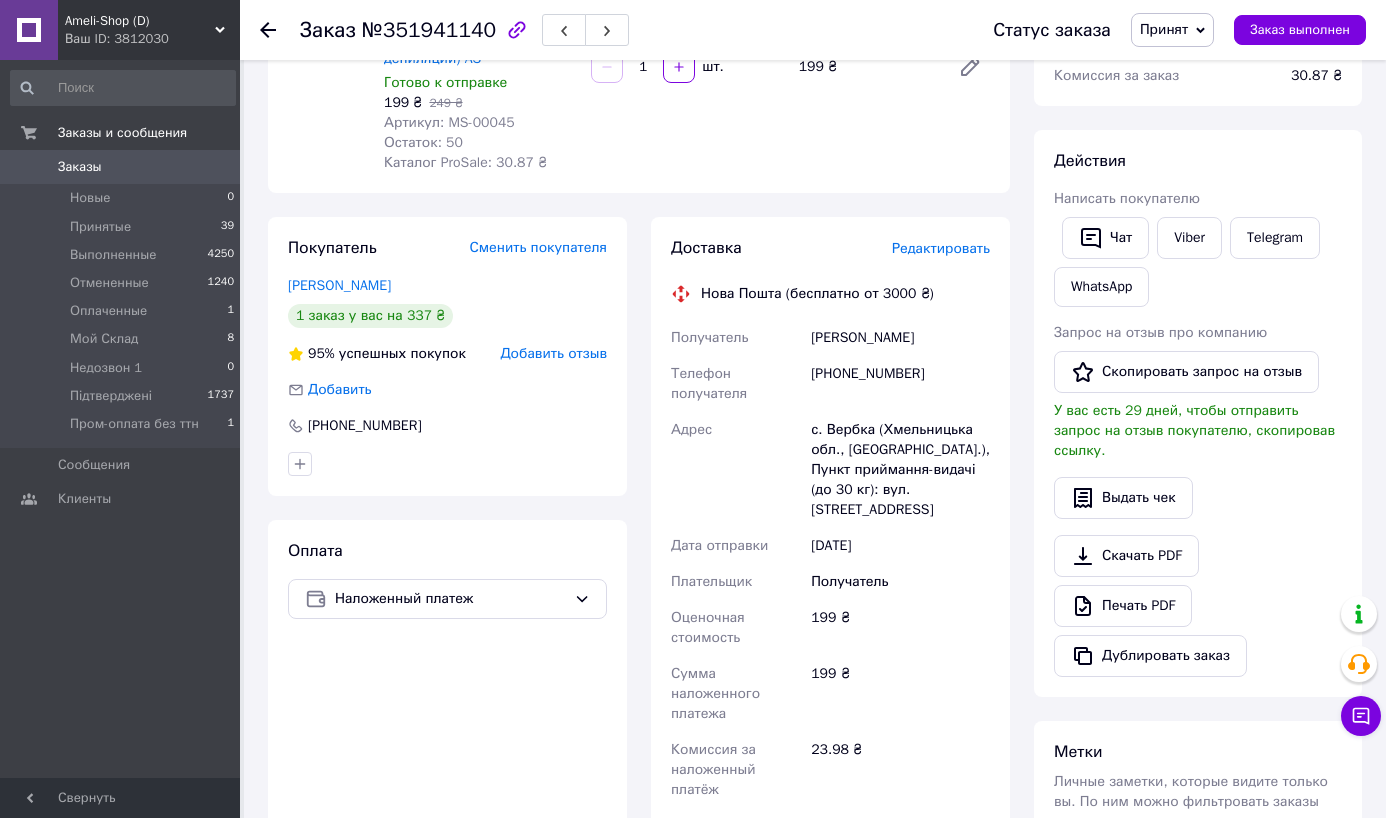 drag, startPoint x: 827, startPoint y: 427, endPoint x: 779, endPoint y: 251, distance: 182.42807 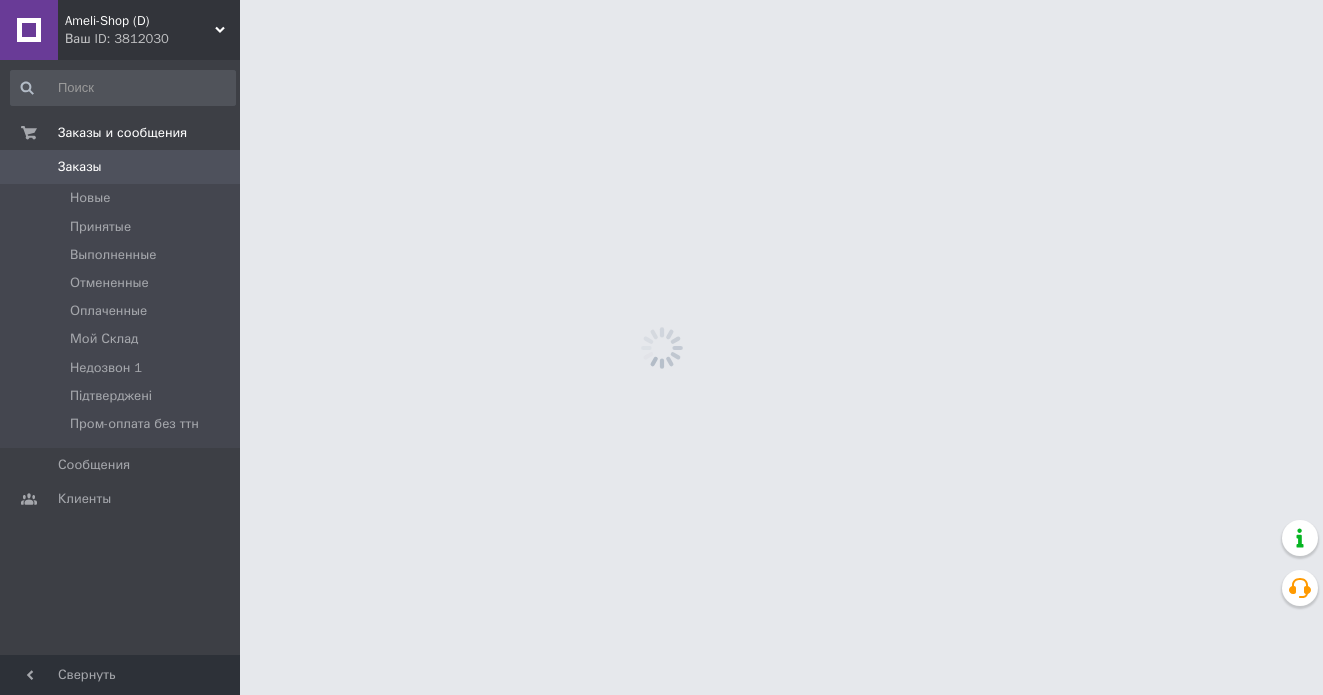 scroll, scrollTop: 0, scrollLeft: 0, axis: both 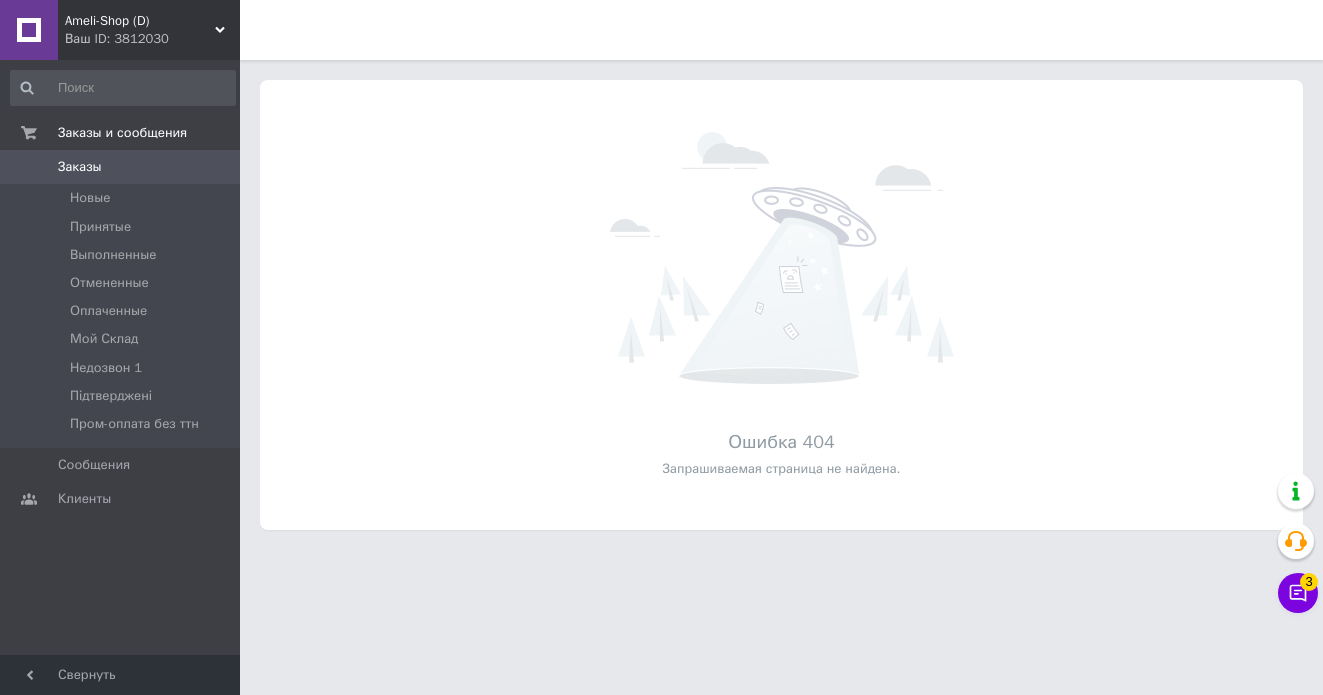 click on "Ваш ID: 3812030" at bounding box center (152, 39) 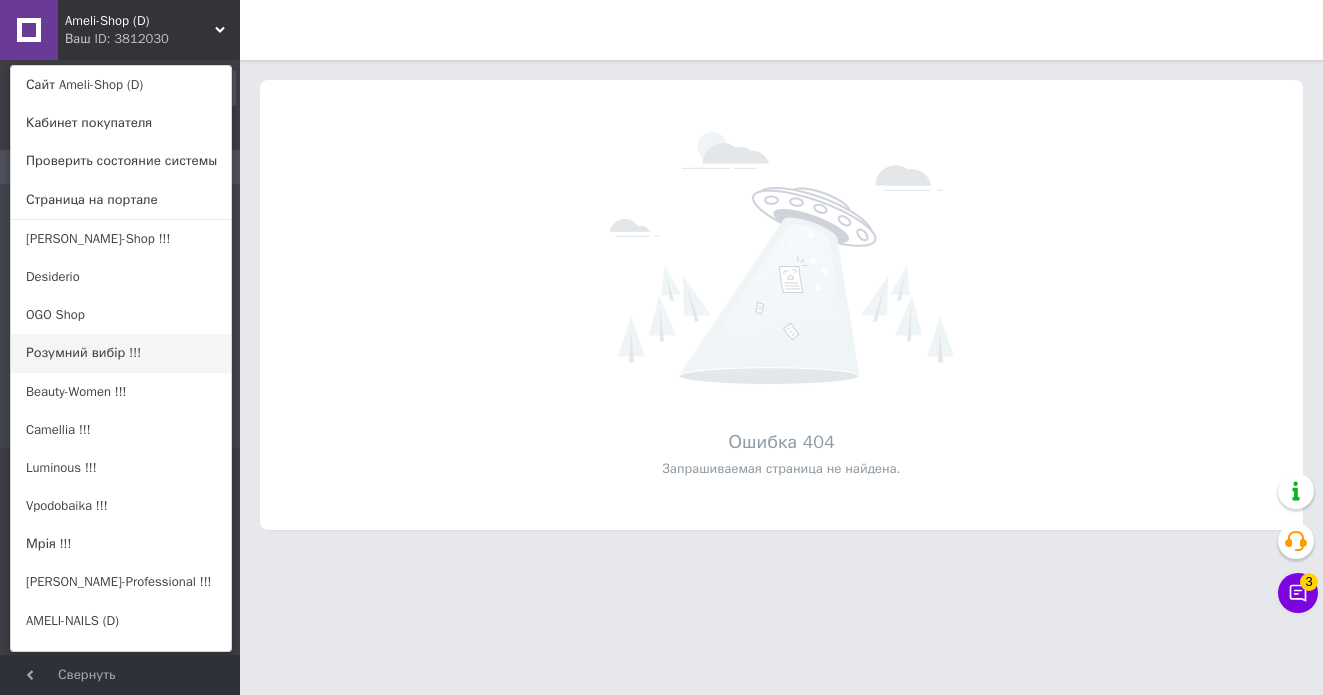 click on "Розумний вибір !!!" at bounding box center (121, 353) 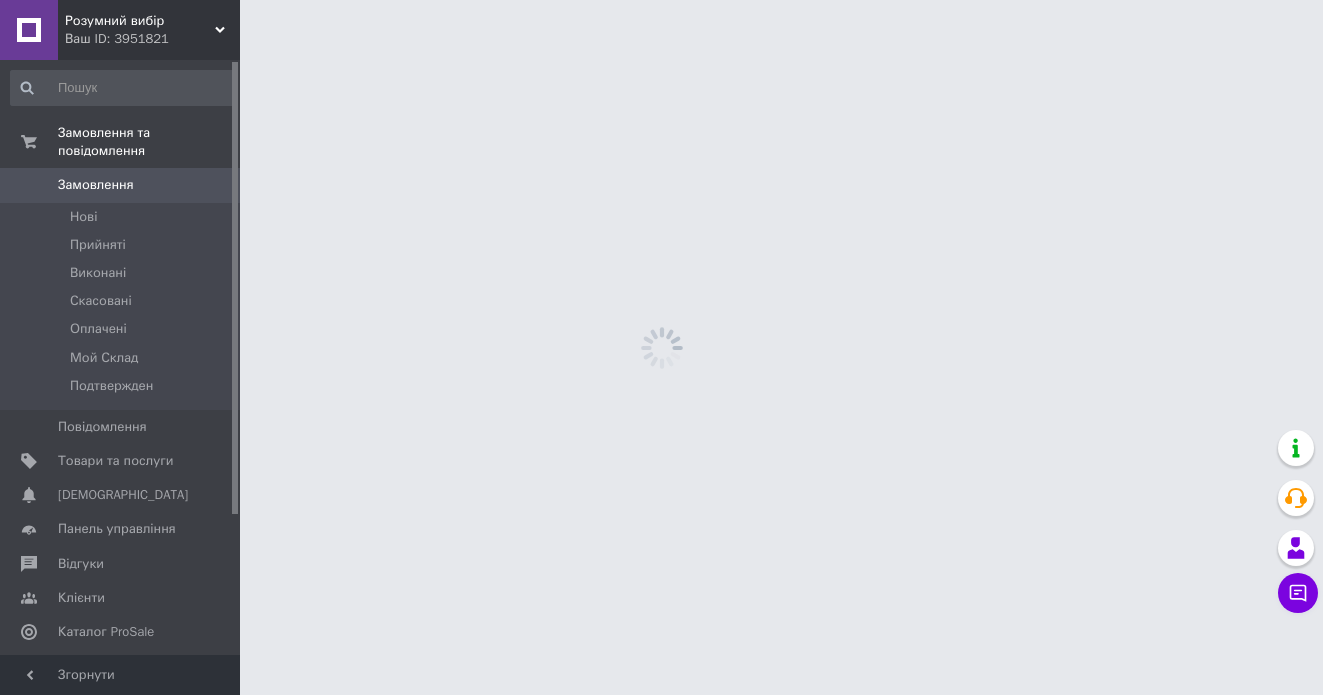 scroll, scrollTop: 0, scrollLeft: 0, axis: both 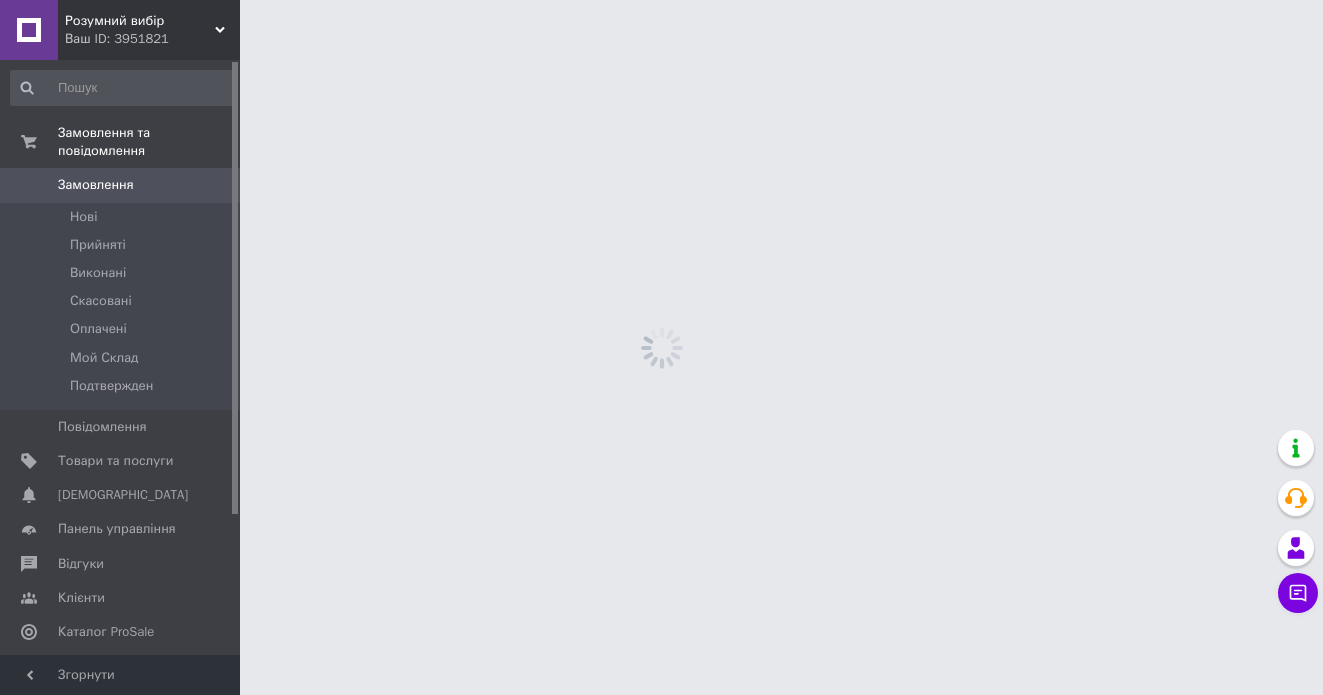 drag, startPoint x: 0, startPoint y: 0, endPoint x: 136, endPoint y: 129, distance: 187.44865 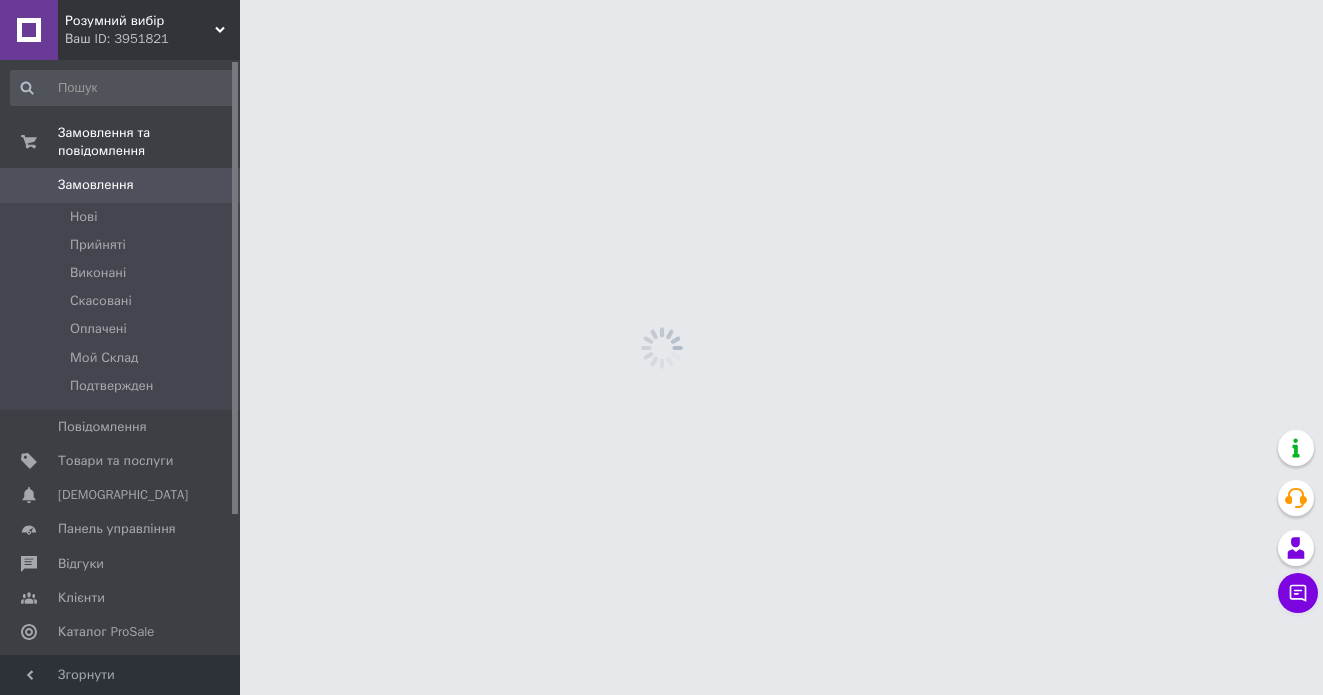 click on "Ваш ID: 3951821" at bounding box center (152, 39) 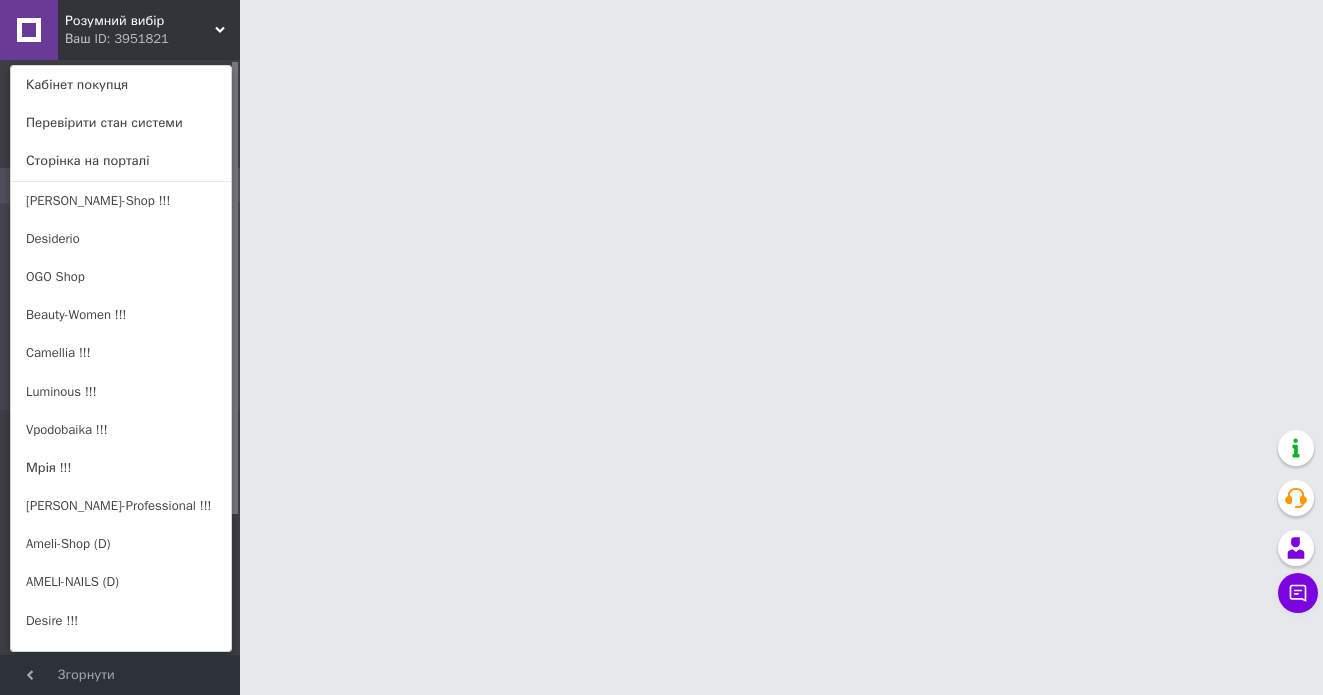 drag, startPoint x: 75, startPoint y: 286, endPoint x: 569, endPoint y: 24, distance: 559.178 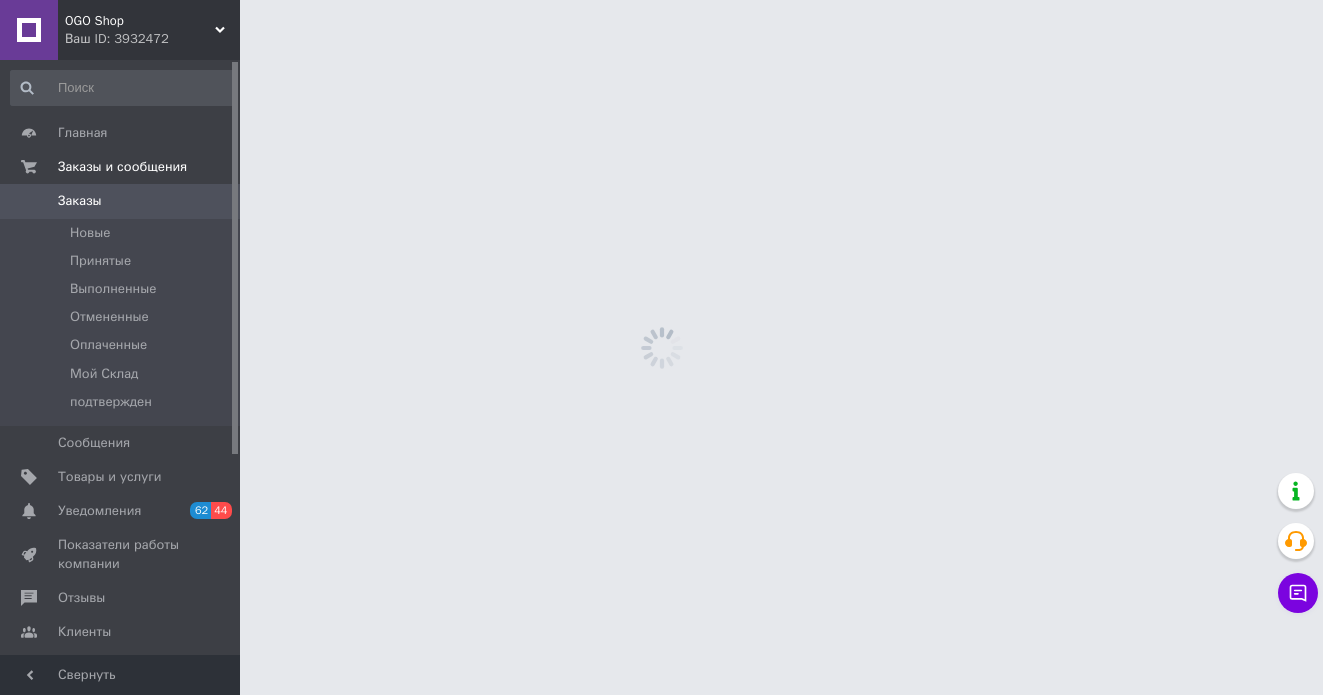scroll, scrollTop: 0, scrollLeft: 0, axis: both 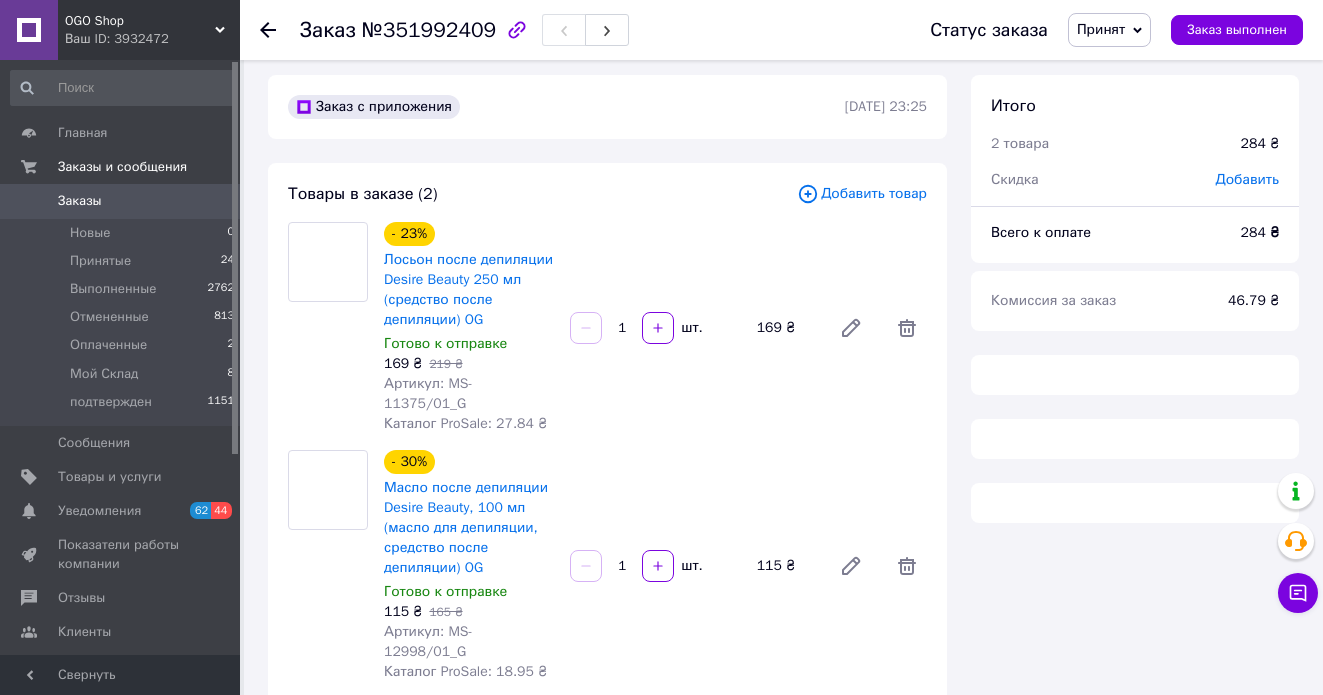 click on "Принят" at bounding box center [1101, 29] 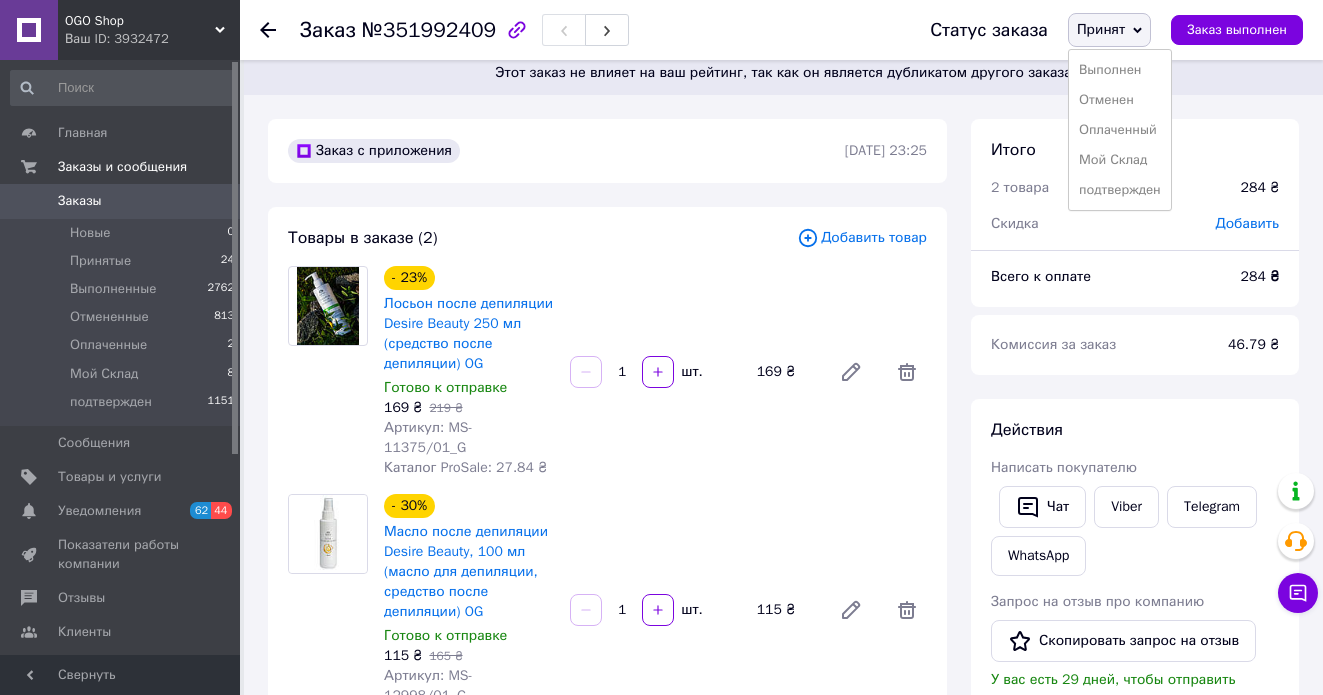 click on "подтвержден" at bounding box center [1120, 190] 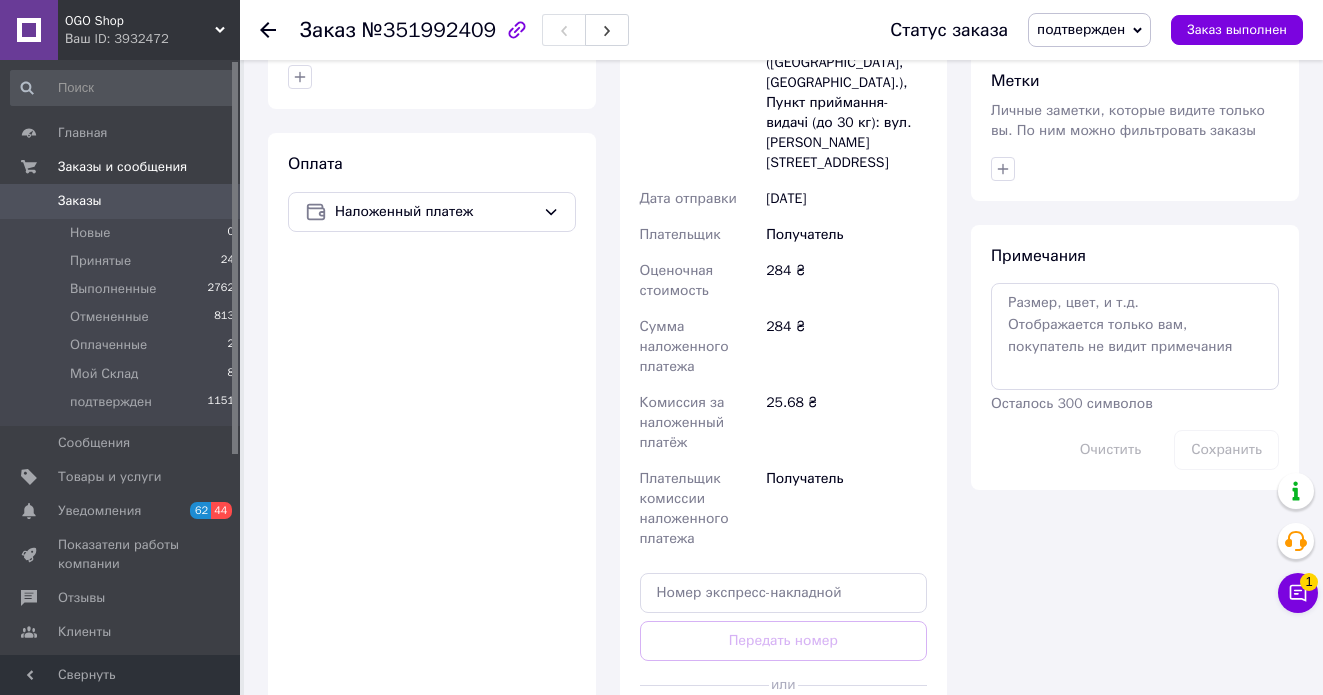 scroll, scrollTop: 911, scrollLeft: 0, axis: vertical 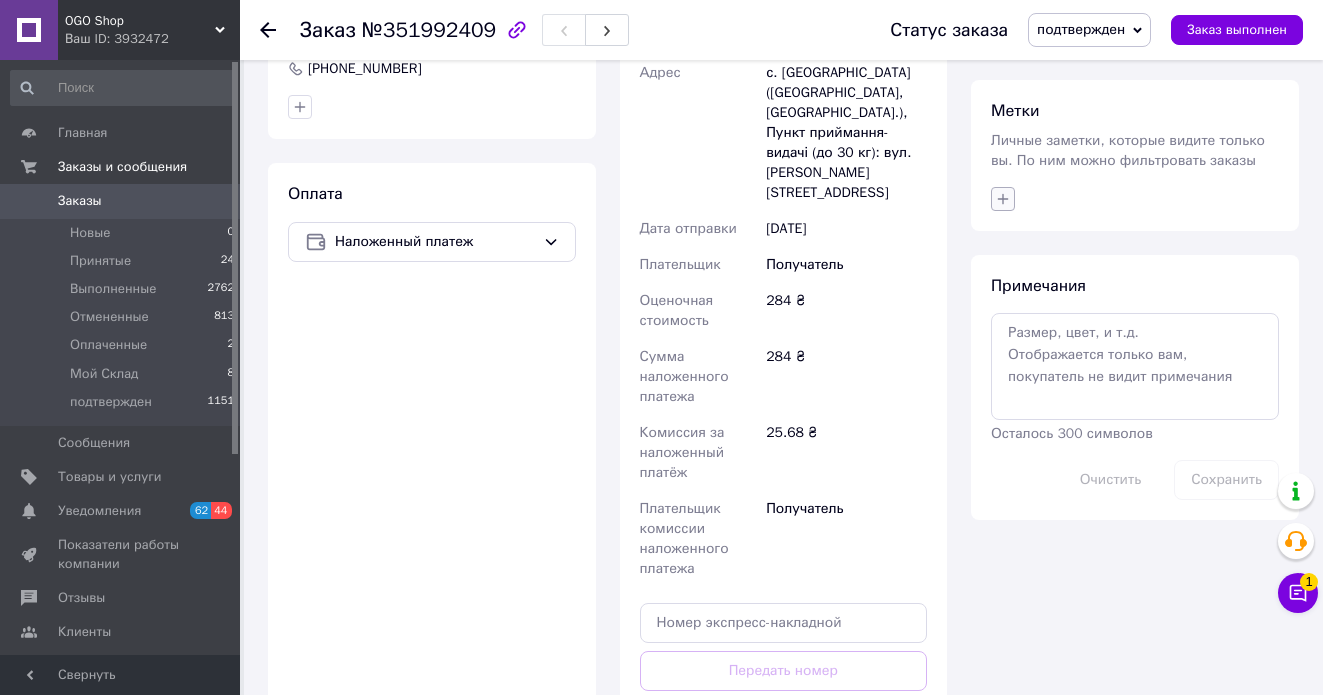 click 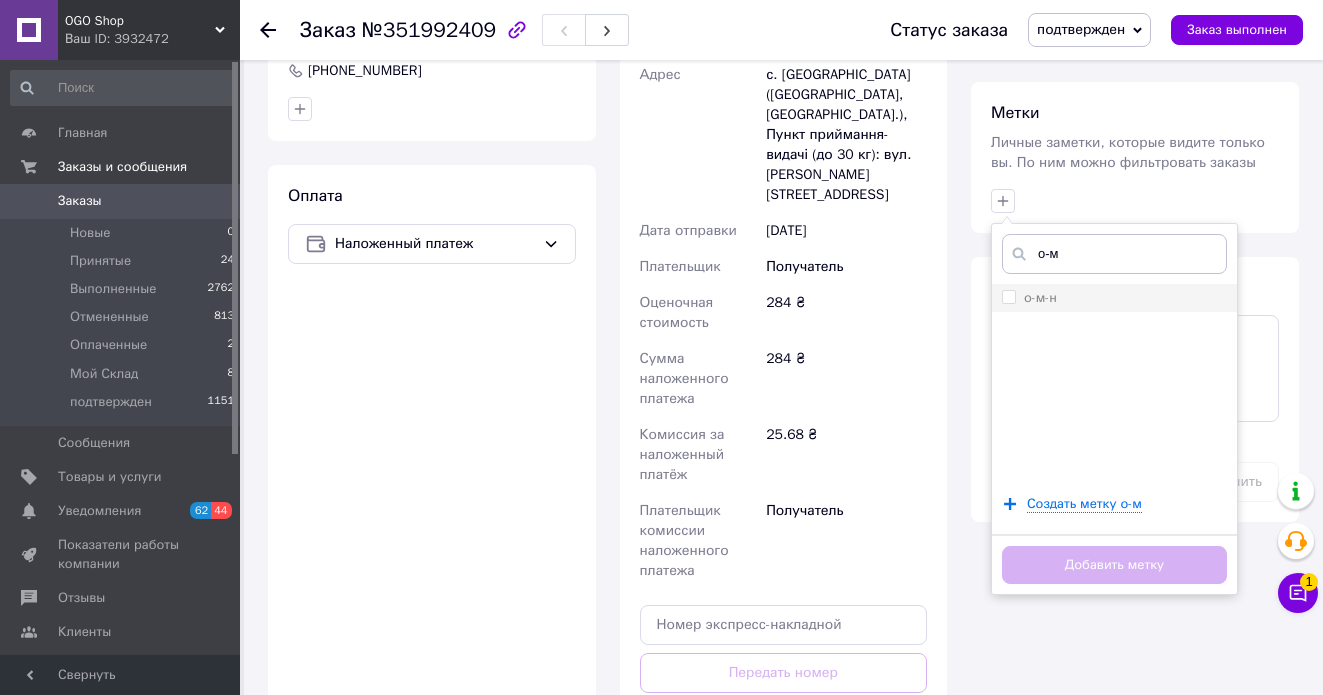 type on "о-м" 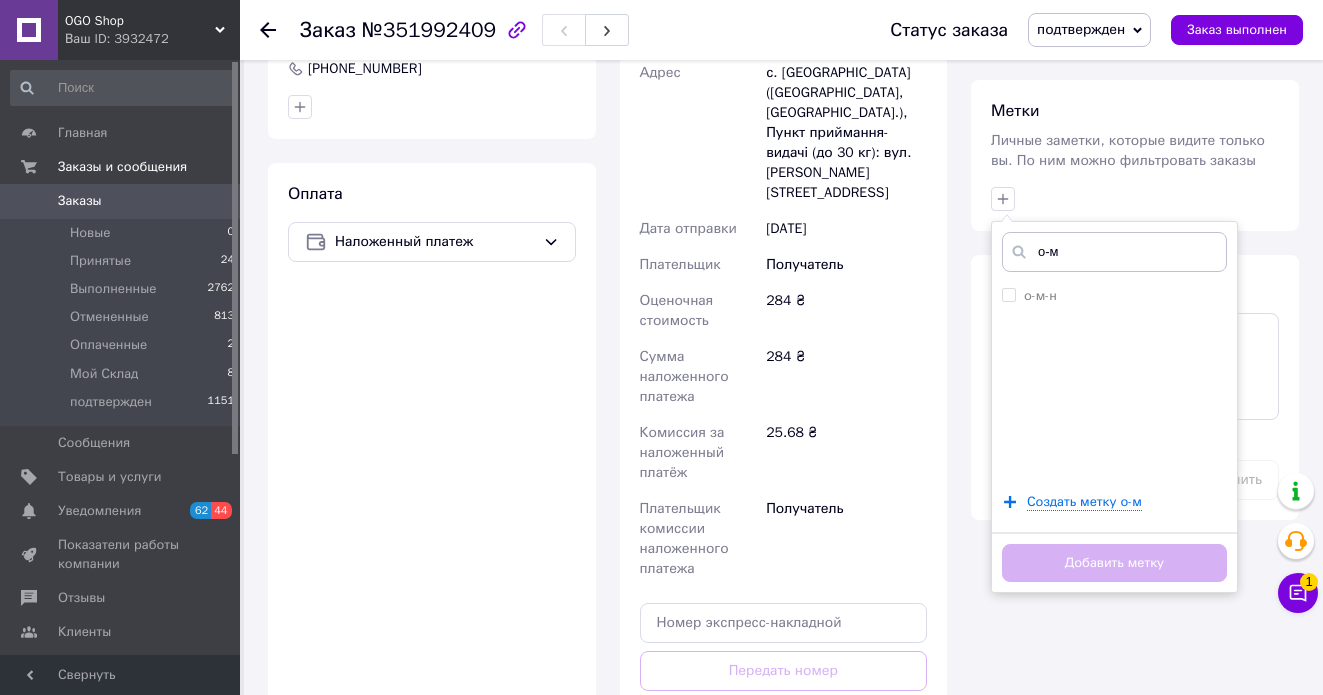 drag, startPoint x: 1013, startPoint y: 283, endPoint x: 1018, endPoint y: 310, distance: 27.45906 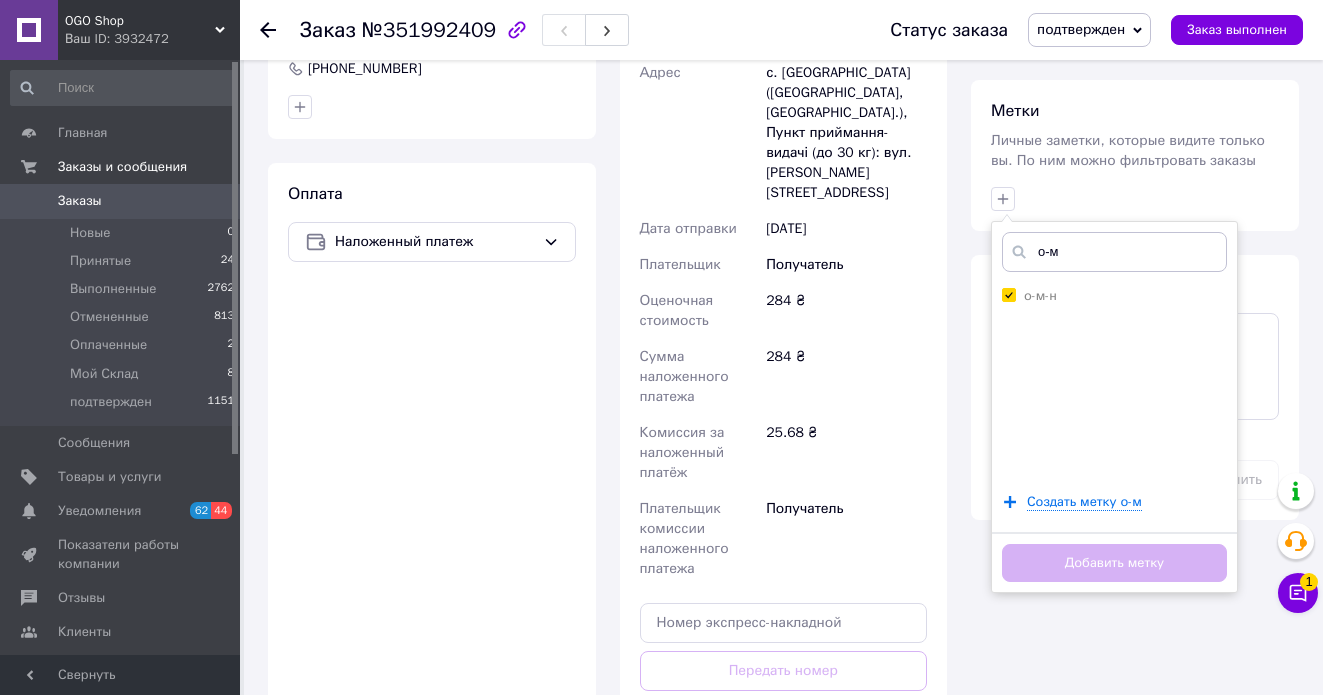 checkbox on "true" 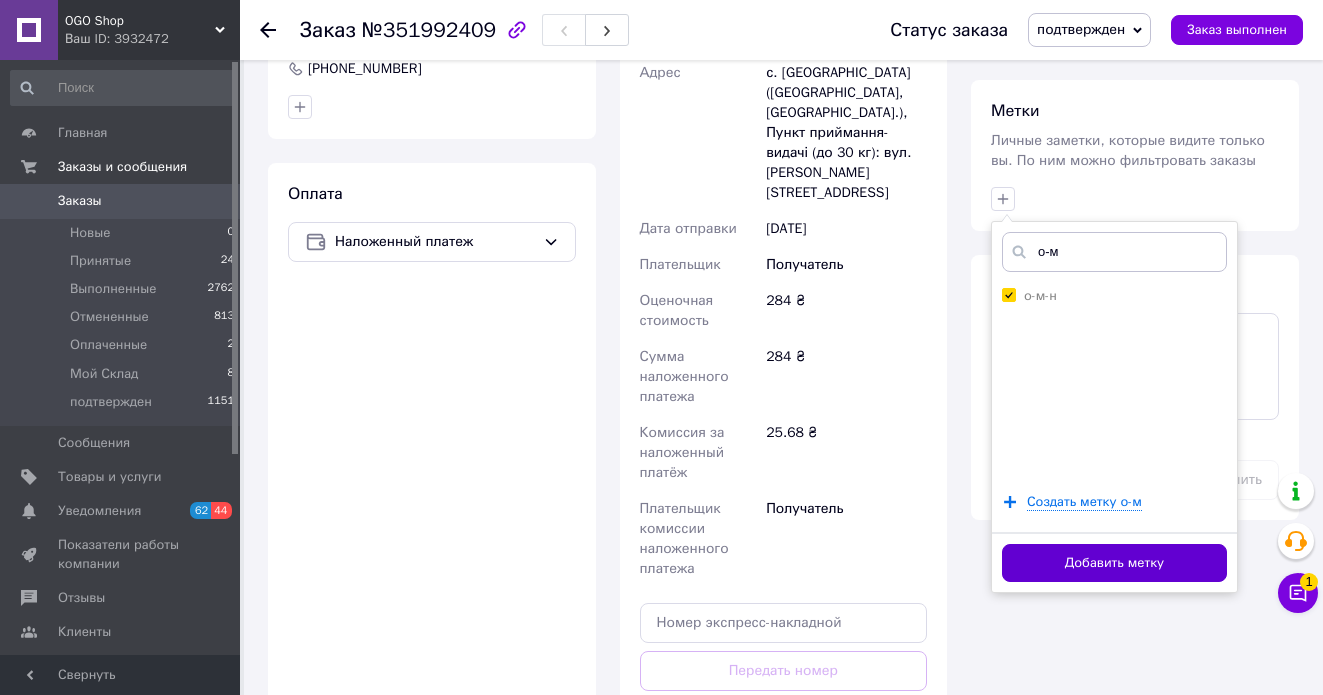 click on "Добавить метку" at bounding box center (1114, 563) 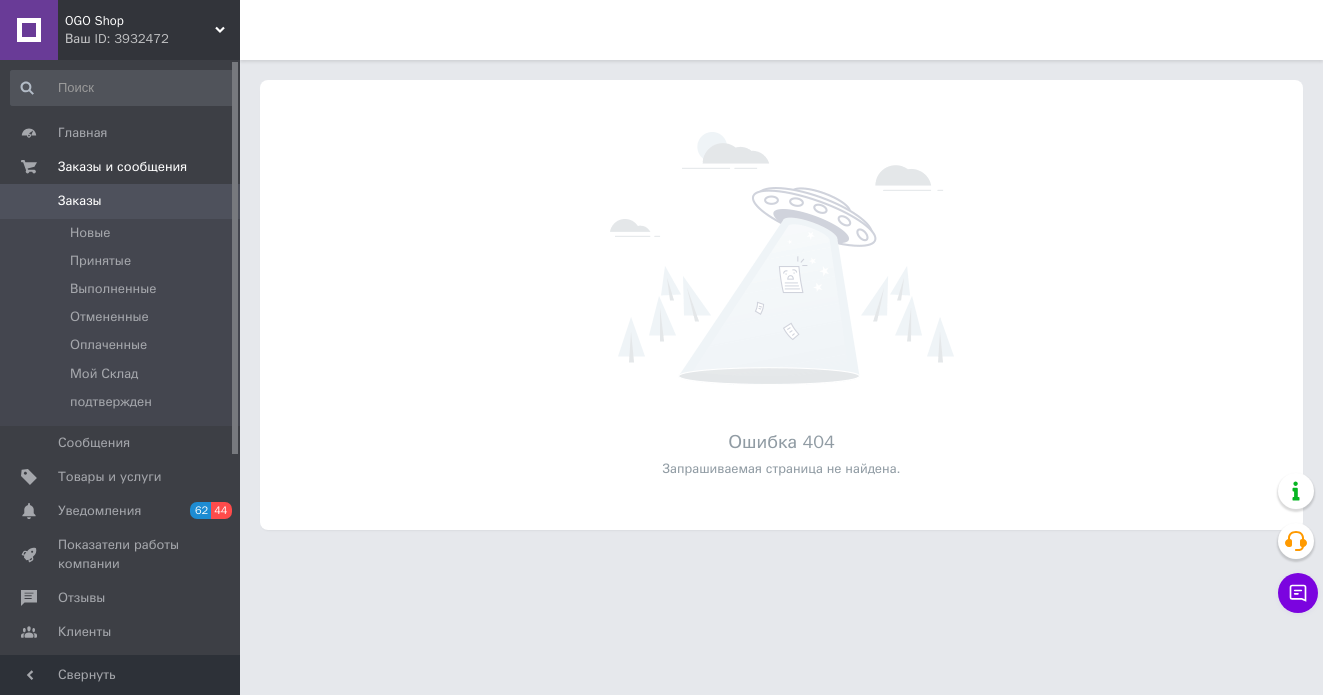 click on "OGO Shop" at bounding box center (140, 21) 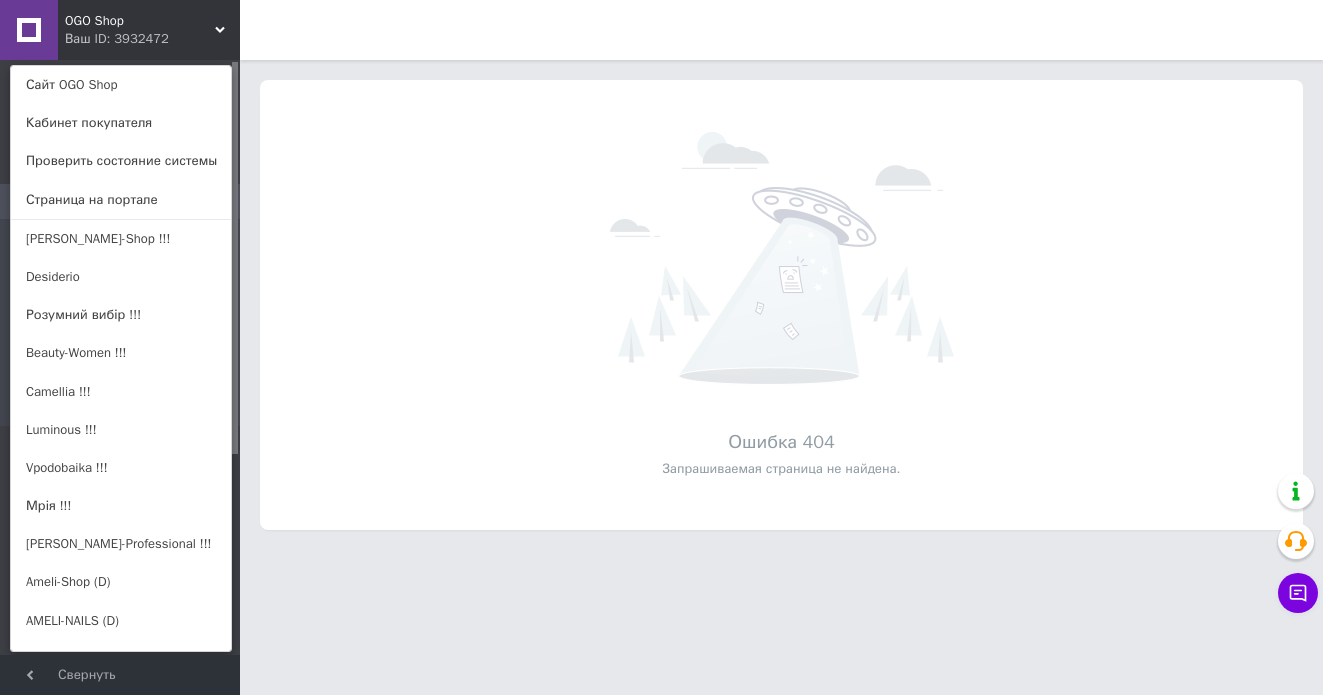 drag, startPoint x: 106, startPoint y: 588, endPoint x: 303, endPoint y: 466, distance: 231.7175 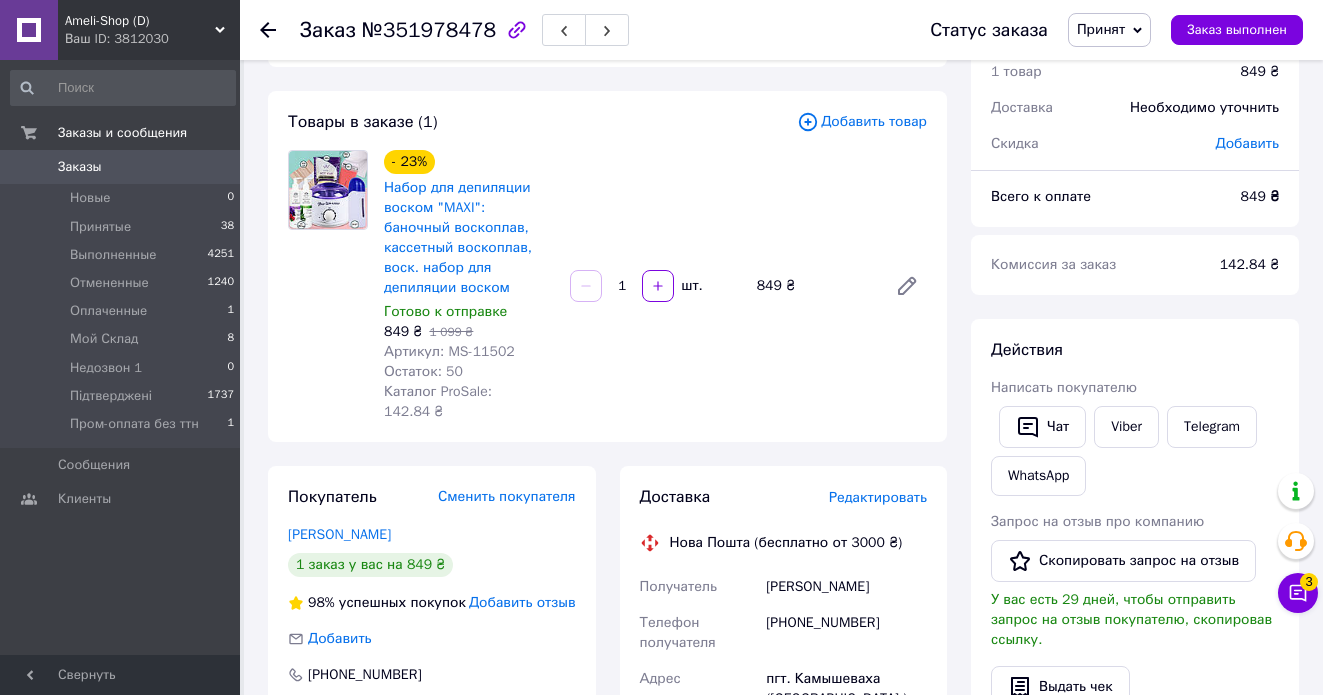 scroll, scrollTop: 204, scrollLeft: 0, axis: vertical 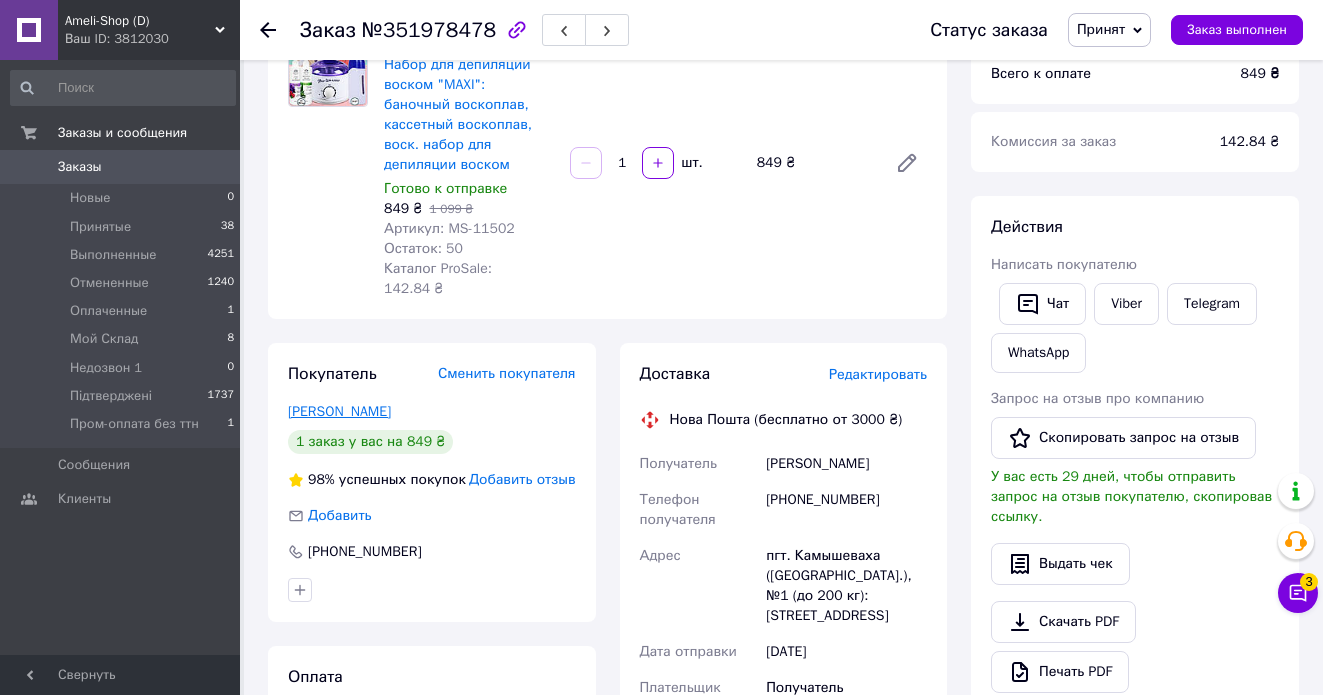 click on "[PERSON_NAME]" at bounding box center [339, 411] 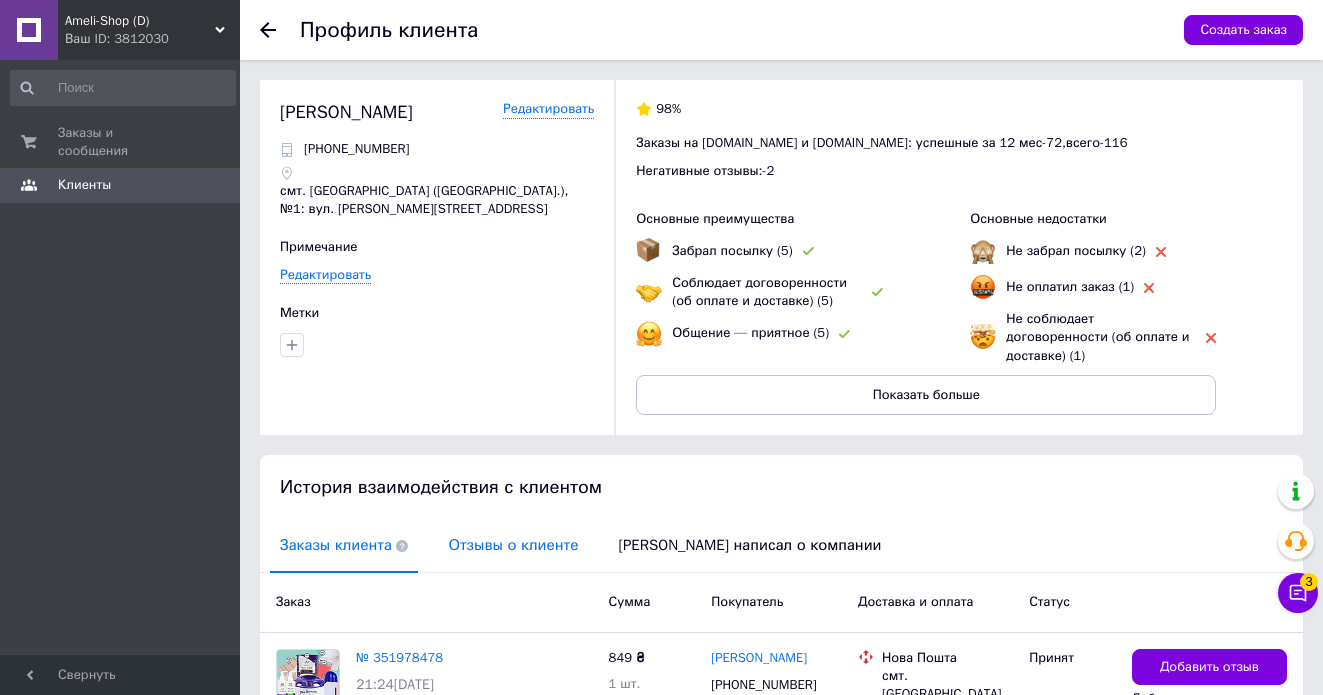 click on "Отзывы о клиенте" at bounding box center (513, 545) 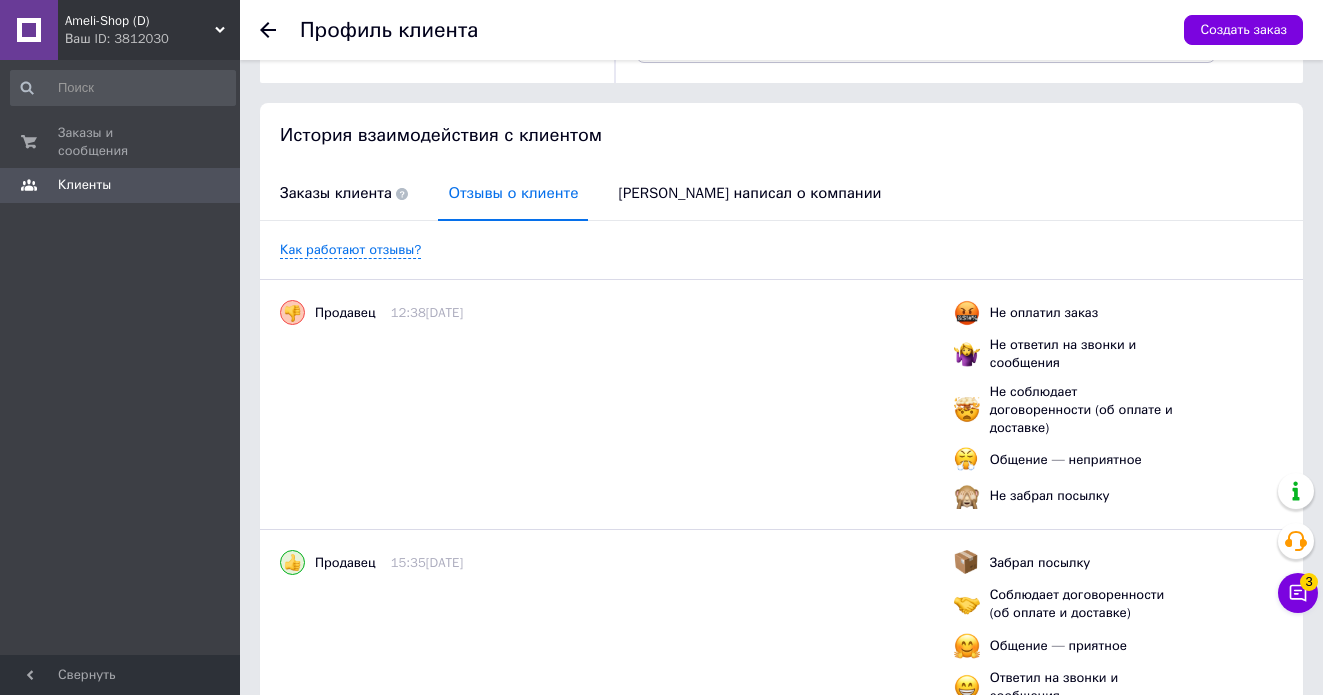 scroll, scrollTop: 0, scrollLeft: 0, axis: both 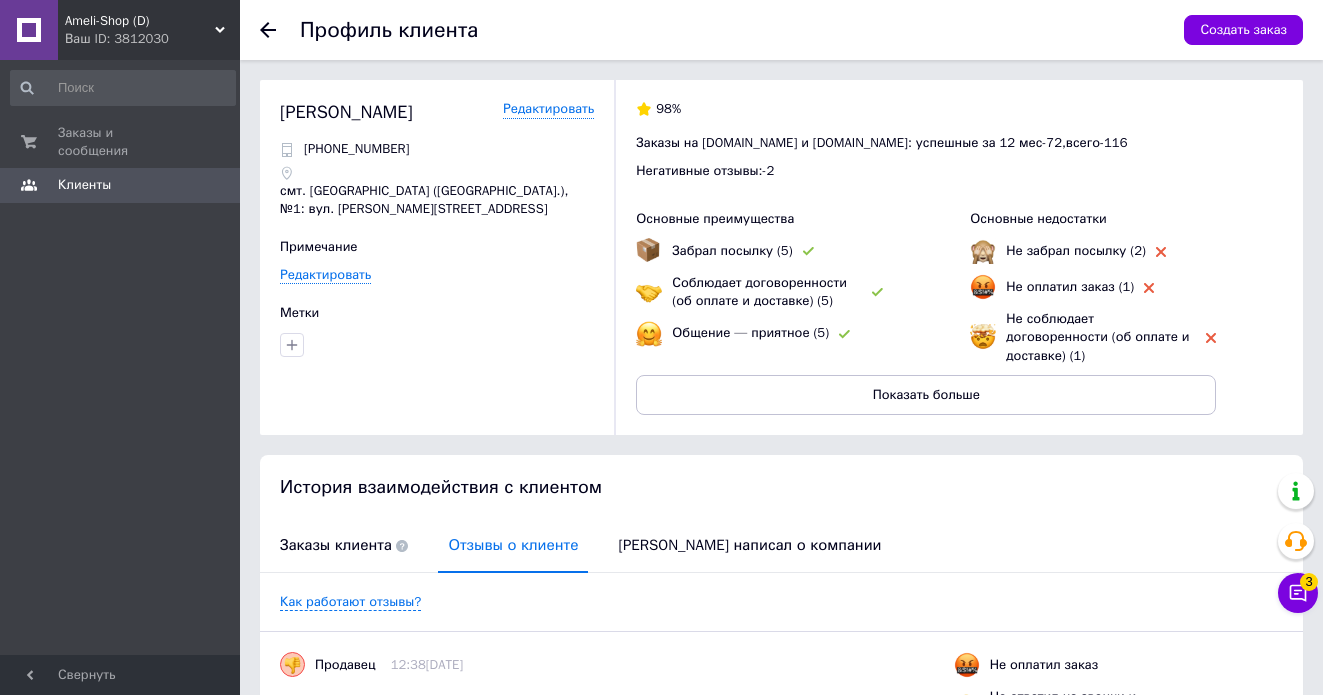 click 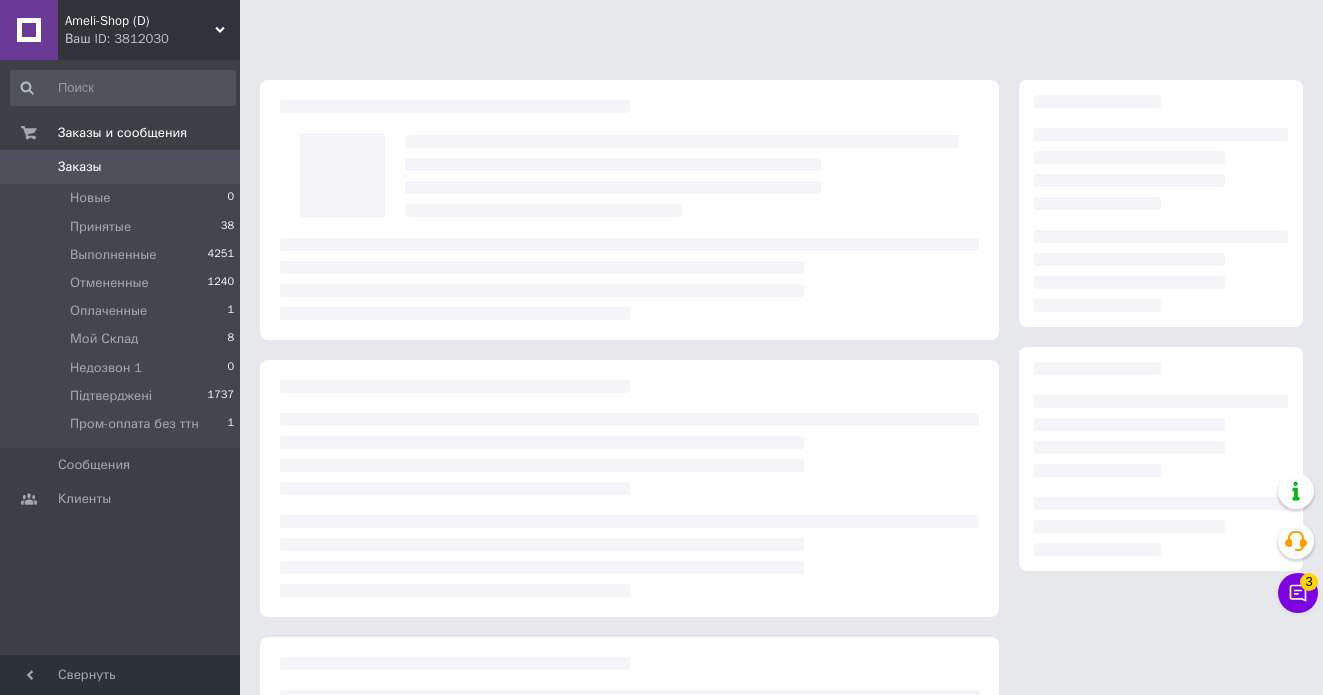 scroll, scrollTop: 204, scrollLeft: 0, axis: vertical 